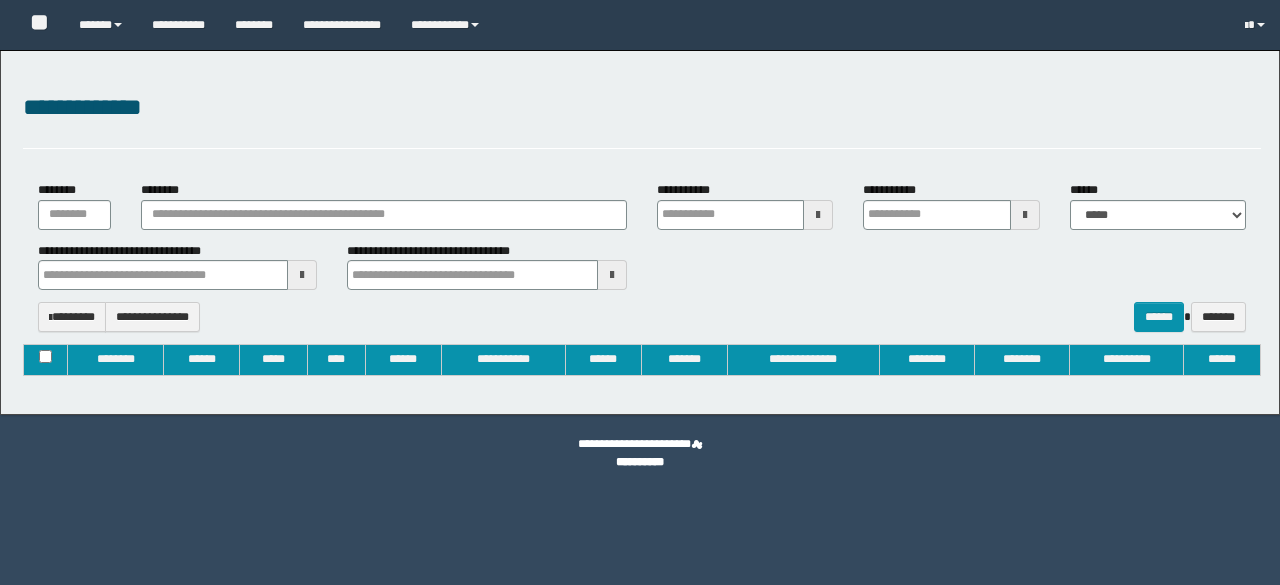 type on "**********" 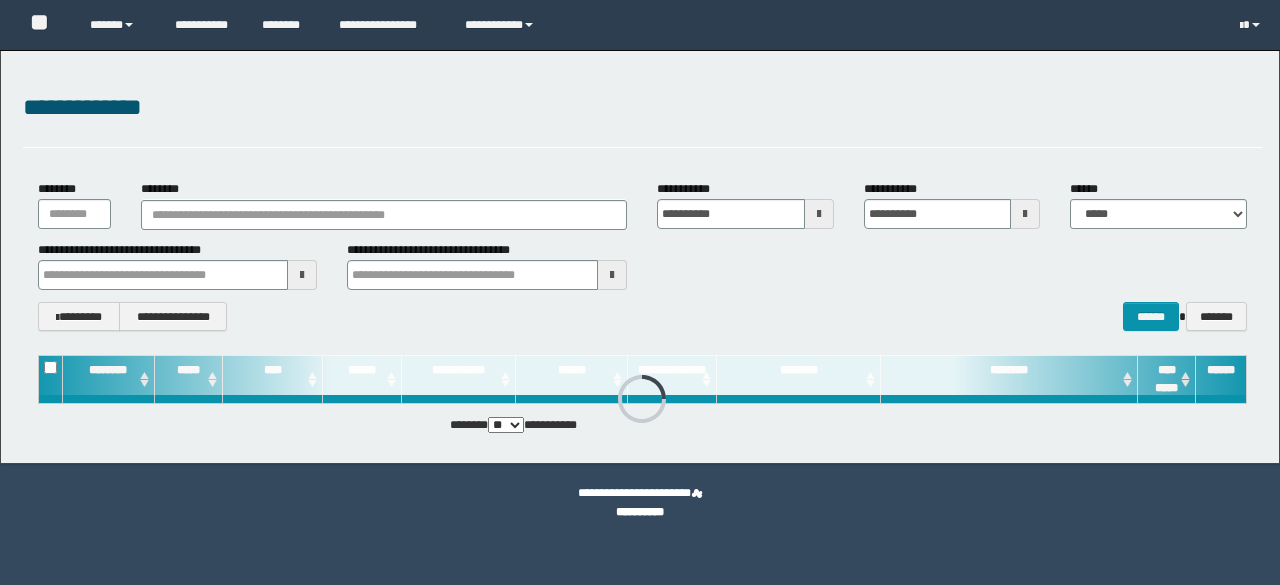 scroll, scrollTop: 0, scrollLeft: 0, axis: both 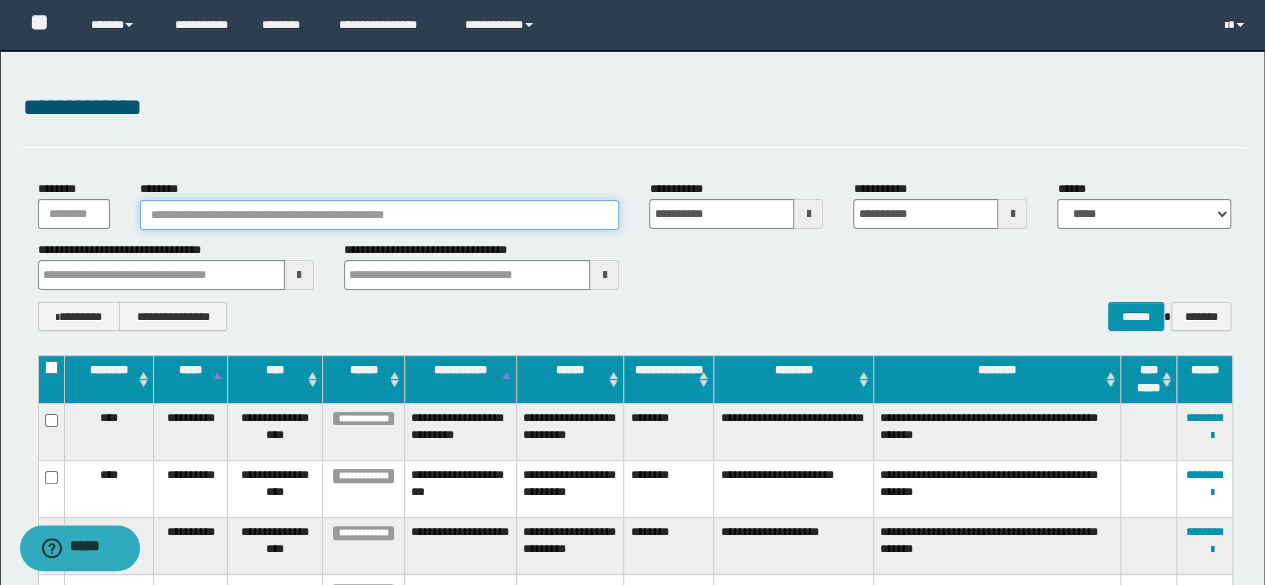 click on "********" at bounding box center (380, 215) 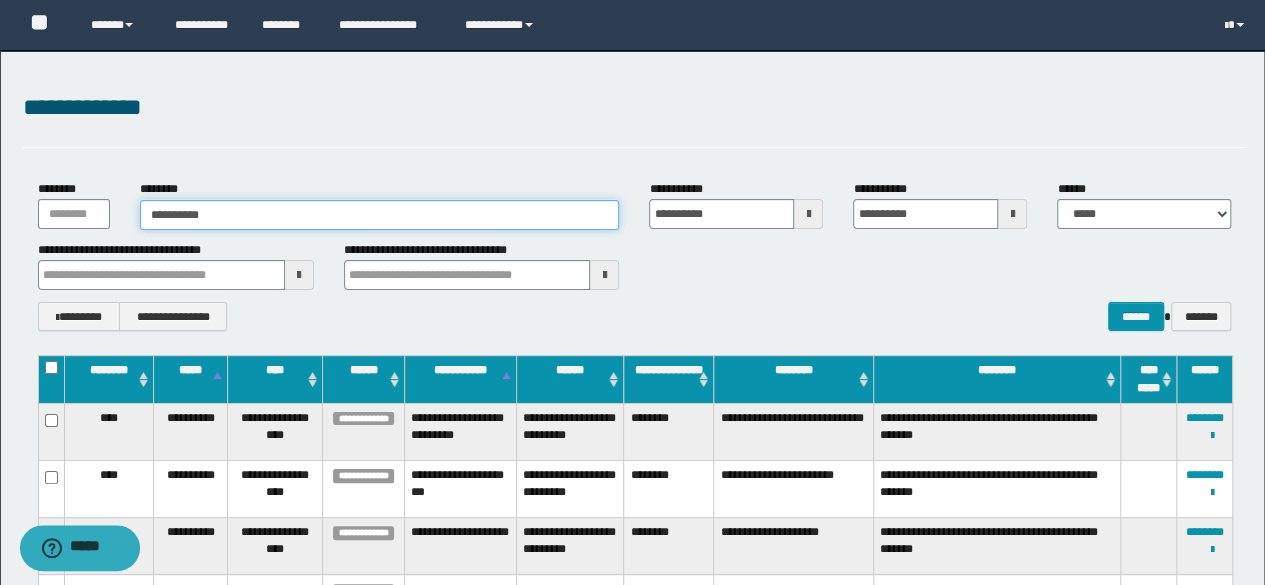 type on "**********" 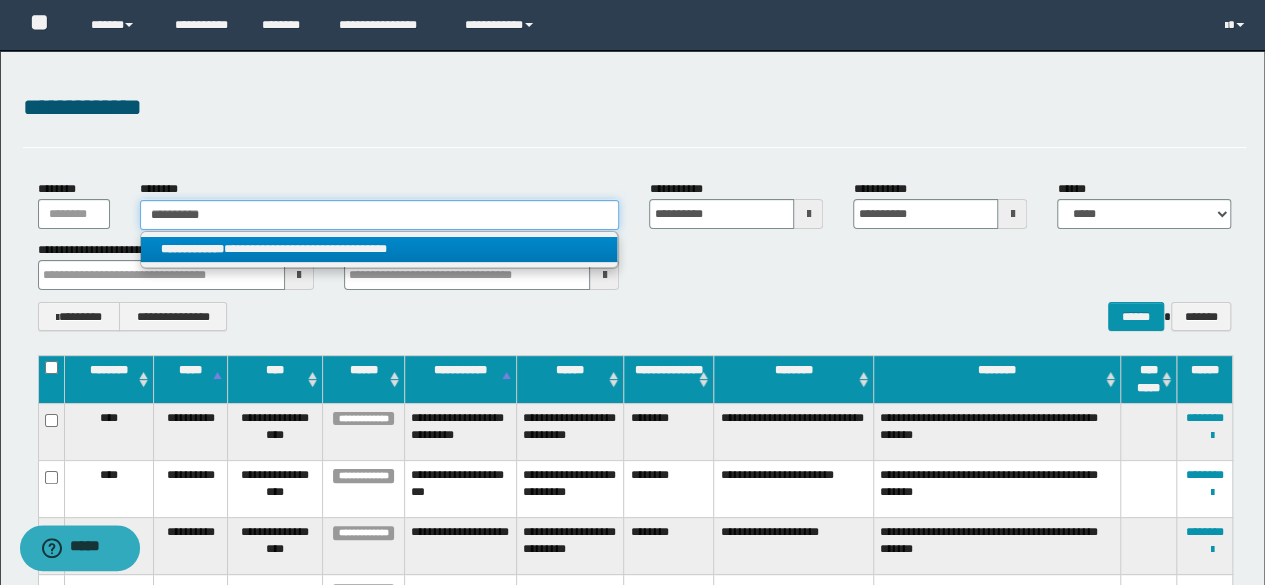 type on "**********" 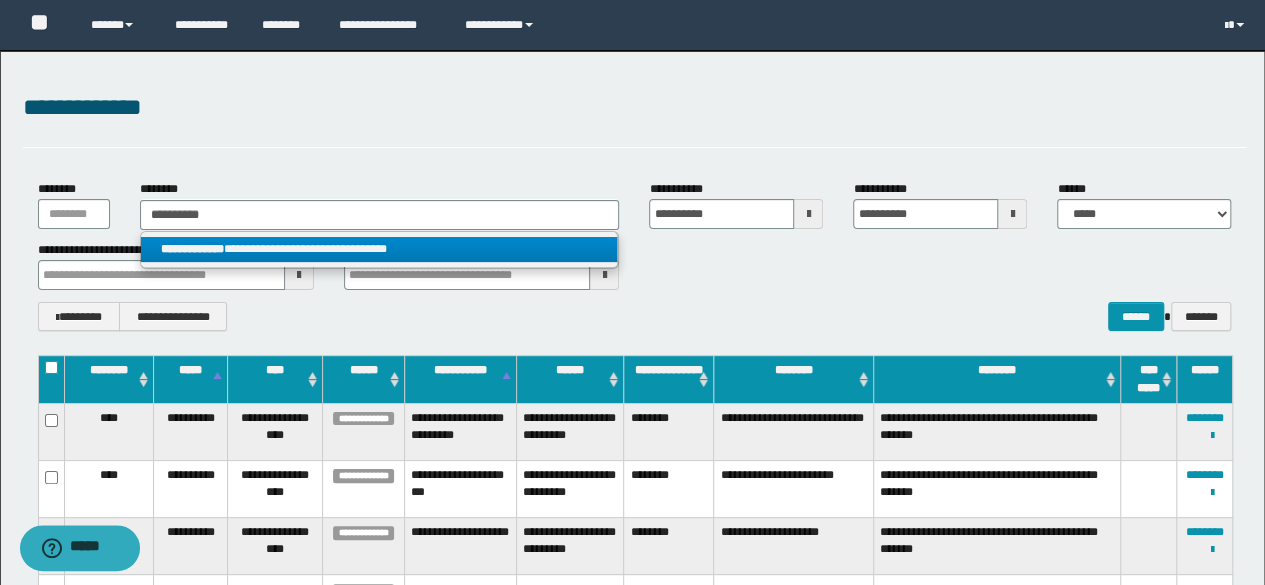 click on "**********" at bounding box center [379, 249] 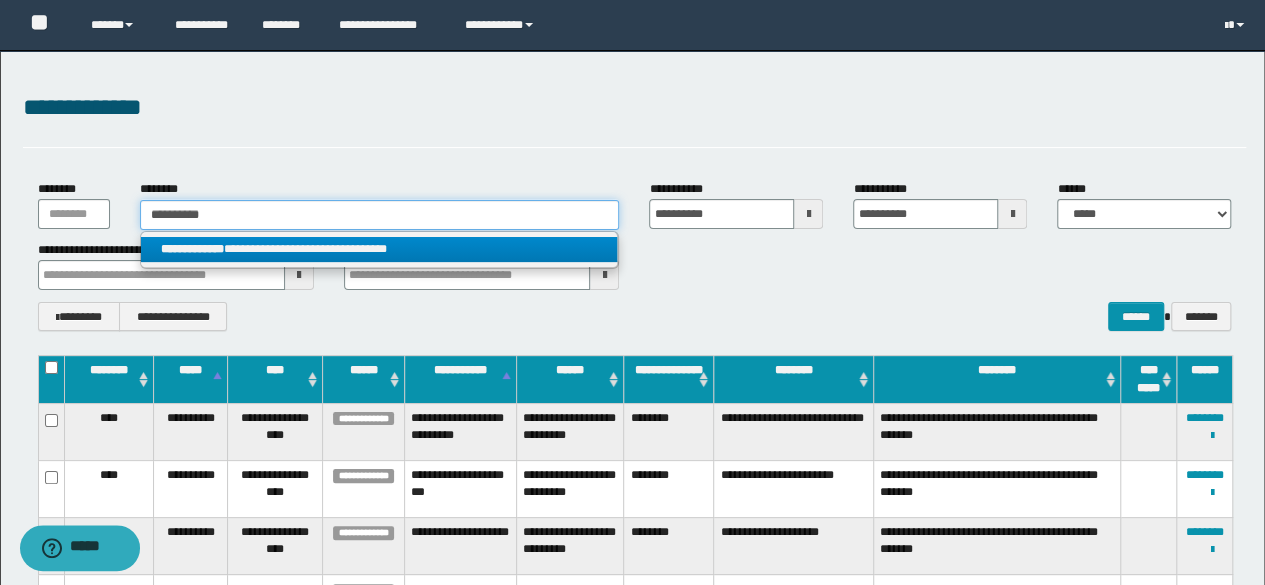 type 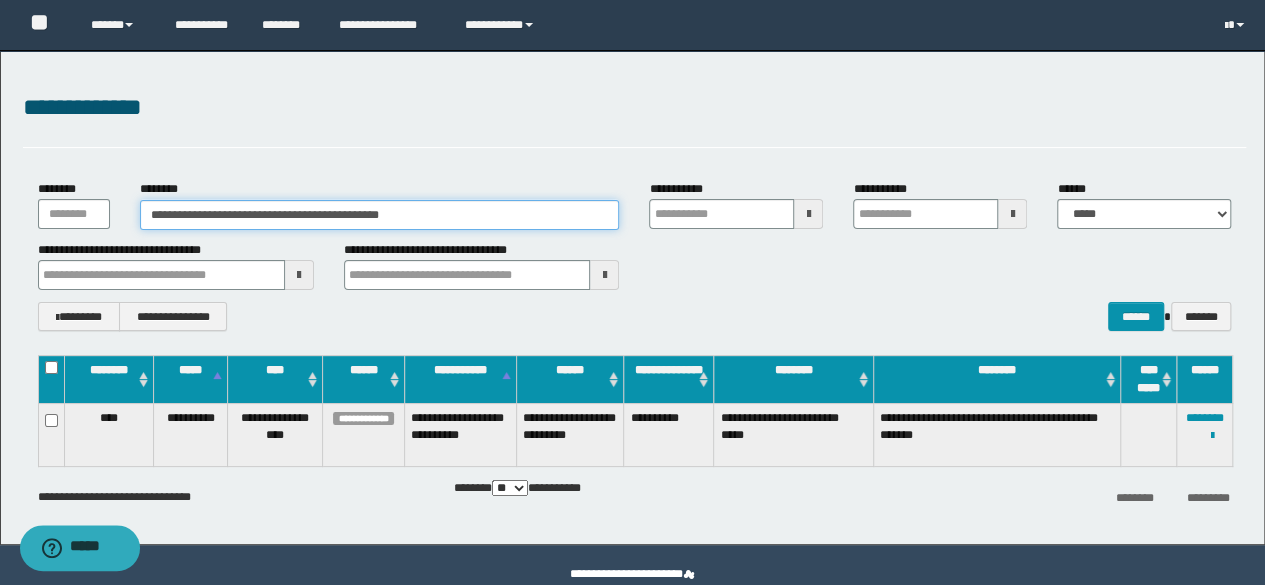 type 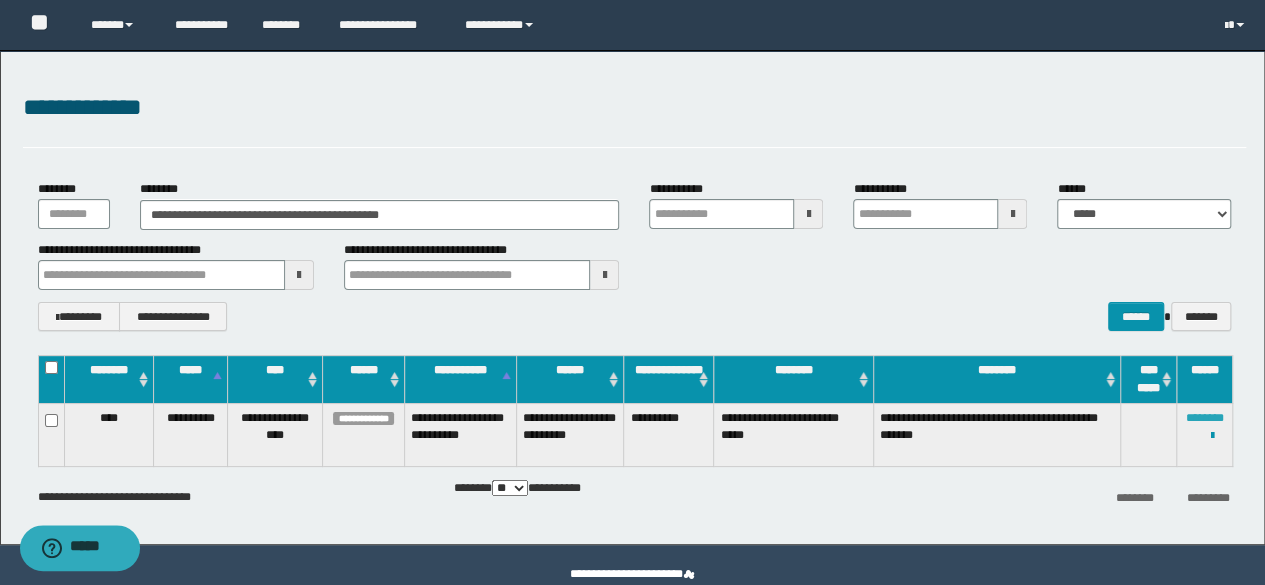 click on "********" at bounding box center [1205, 418] 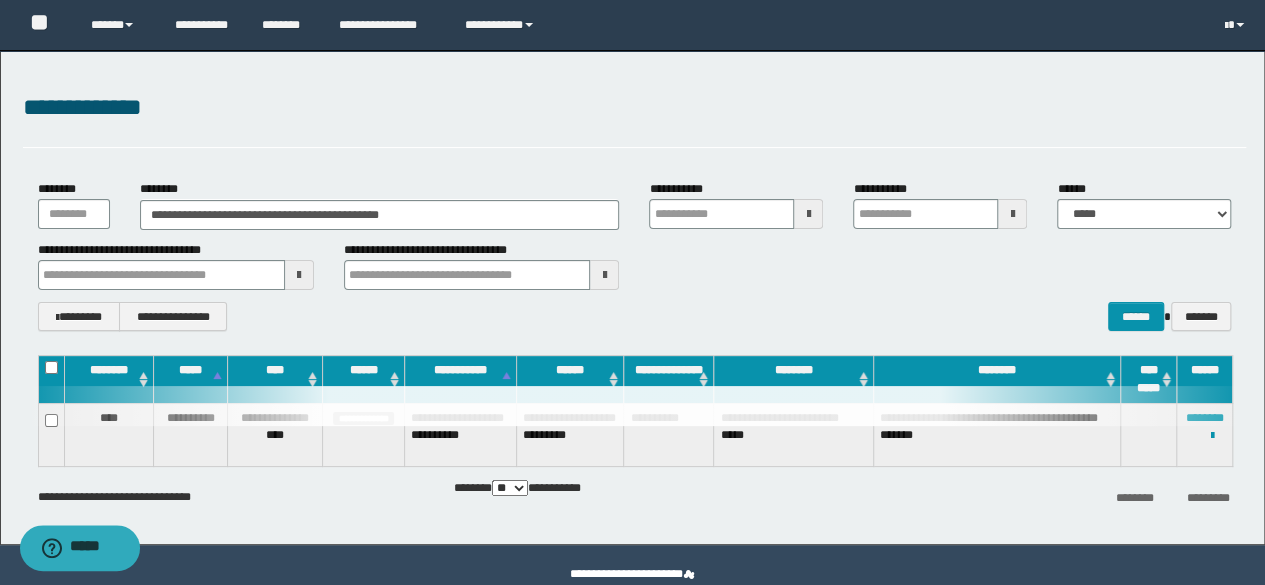 type 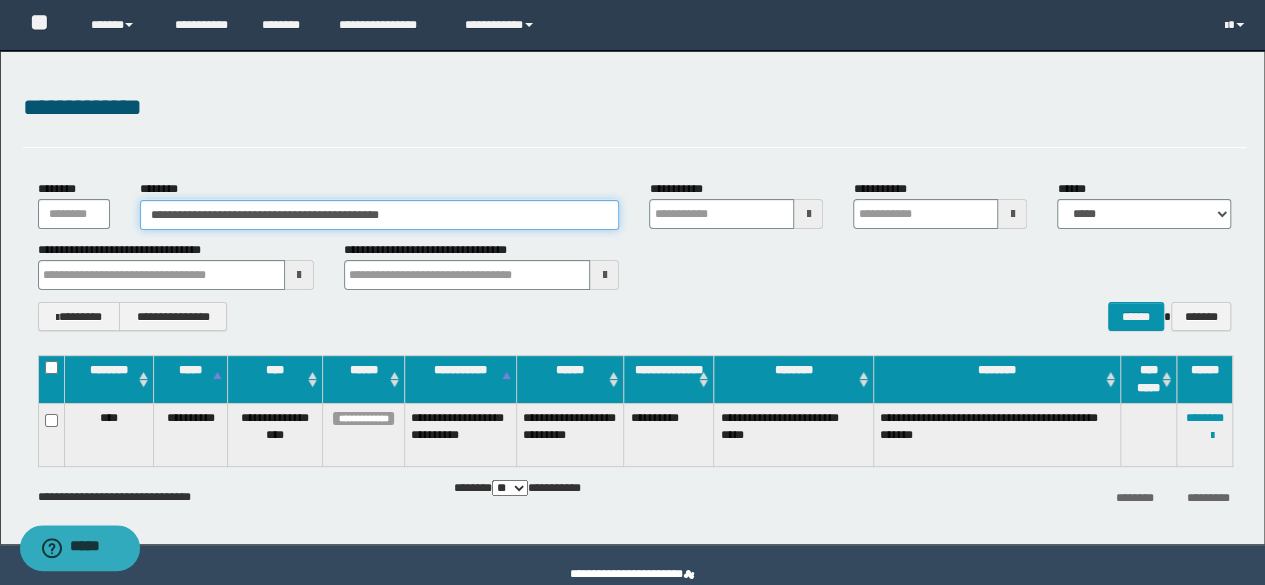 drag, startPoint x: 460, startPoint y: 215, endPoint x: 0, endPoint y: 185, distance: 460.97723 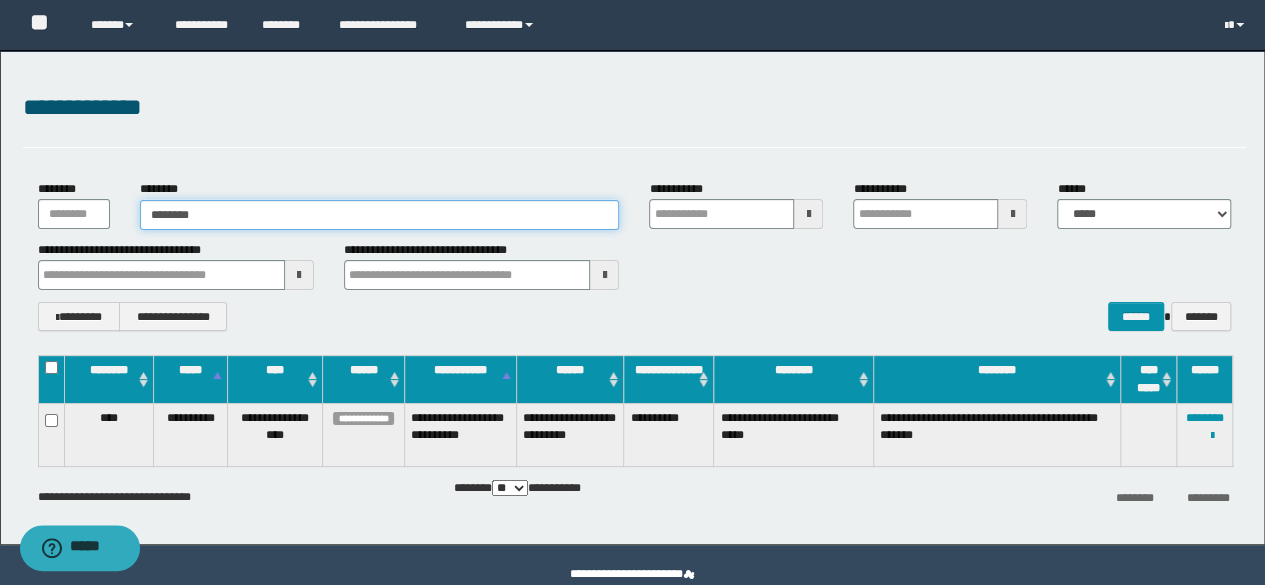 type on "********" 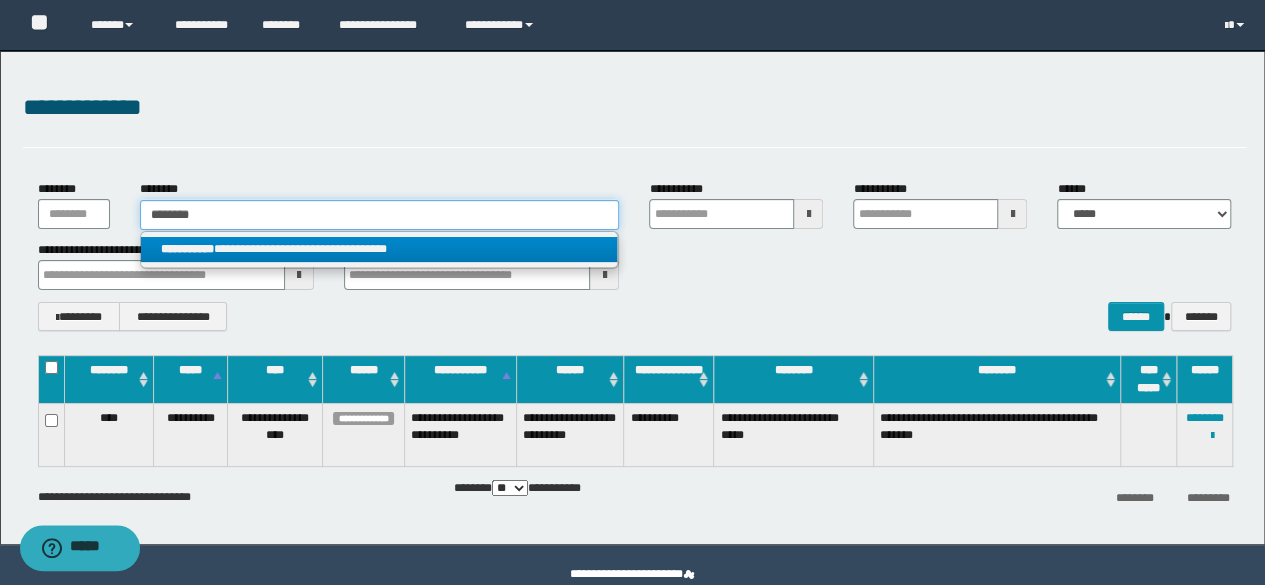 type on "********" 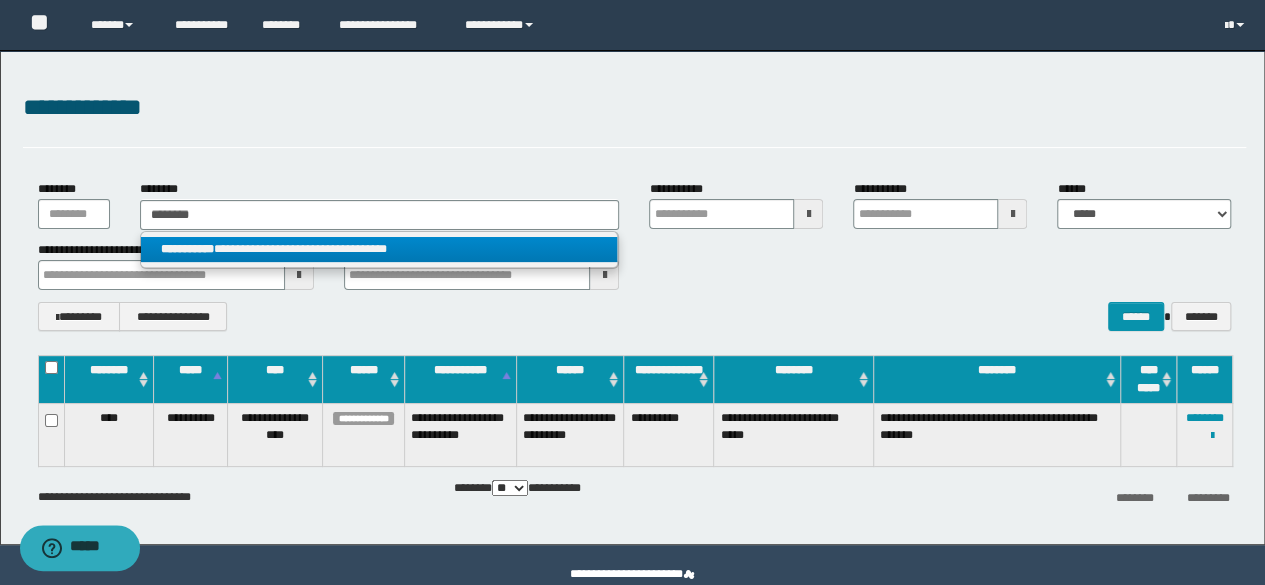 click on "**********" at bounding box center (379, 249) 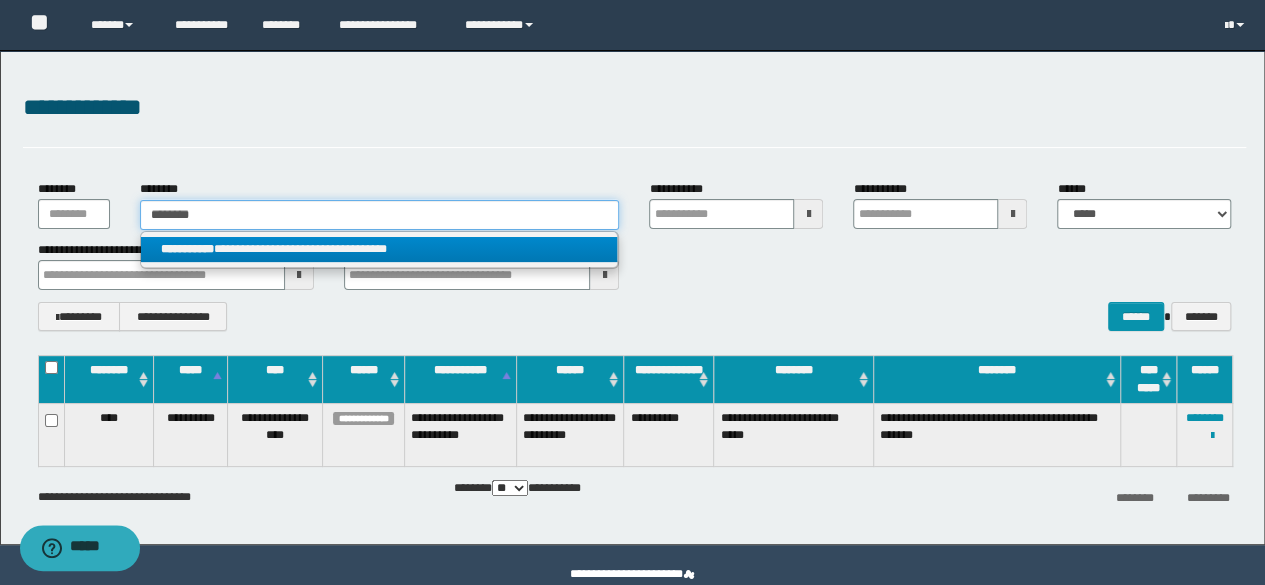 type 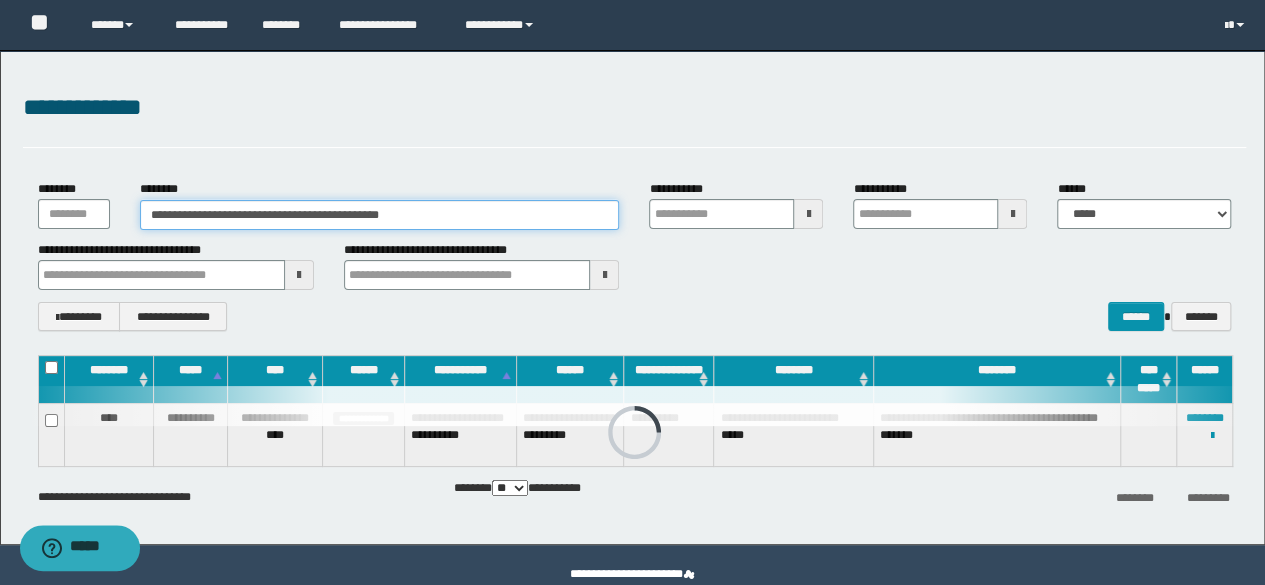 type 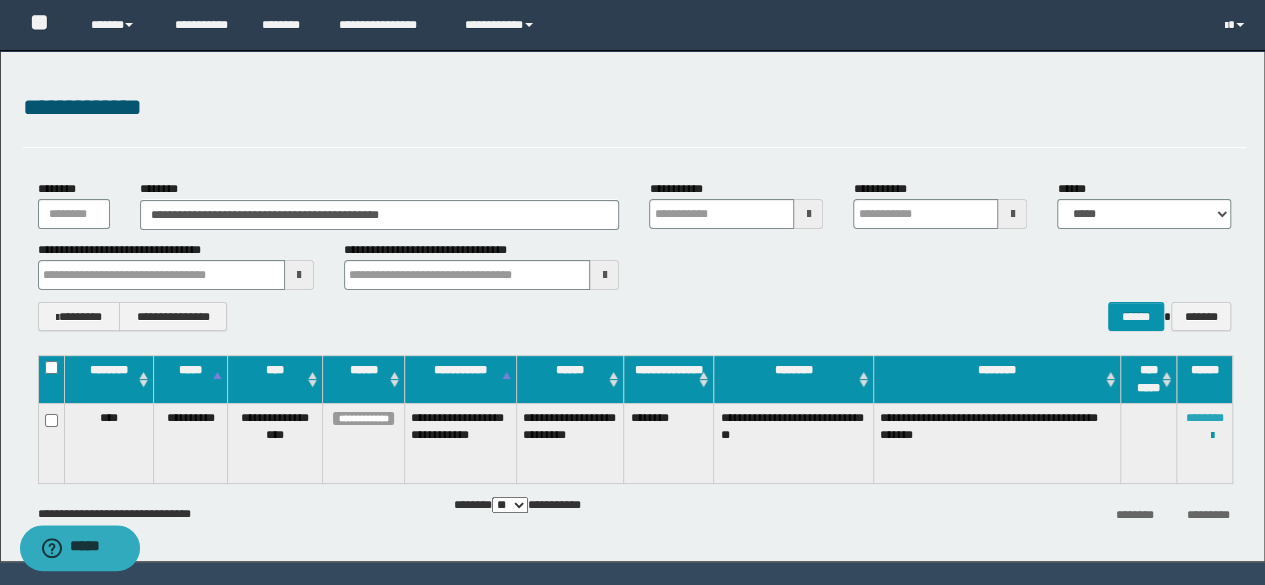 click on "********" at bounding box center (1205, 418) 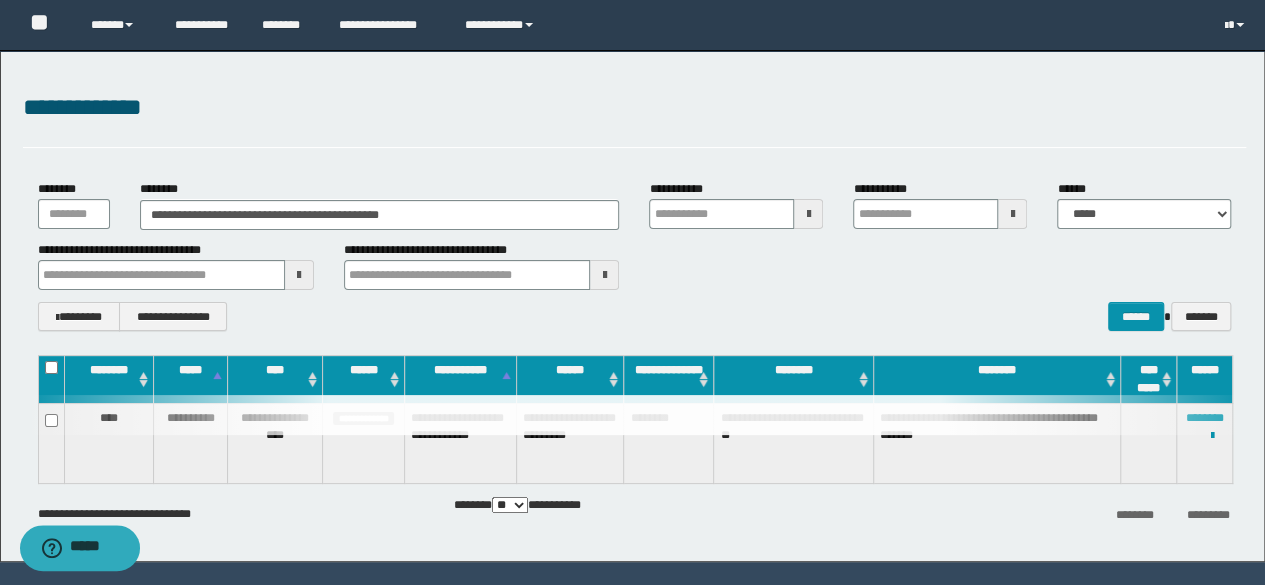 type 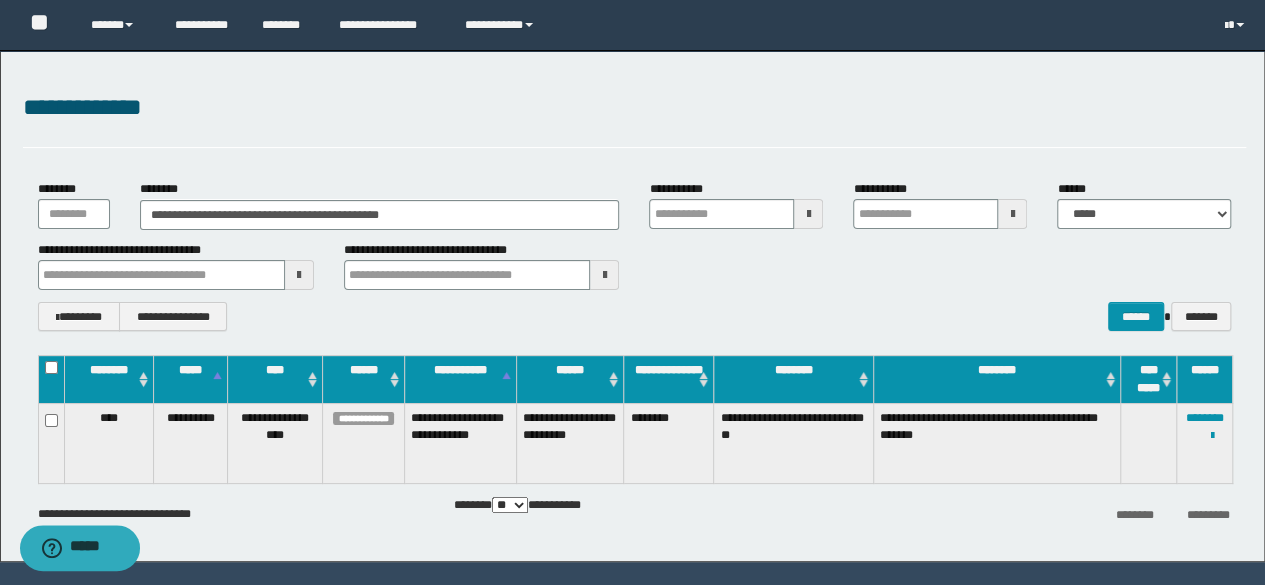 type 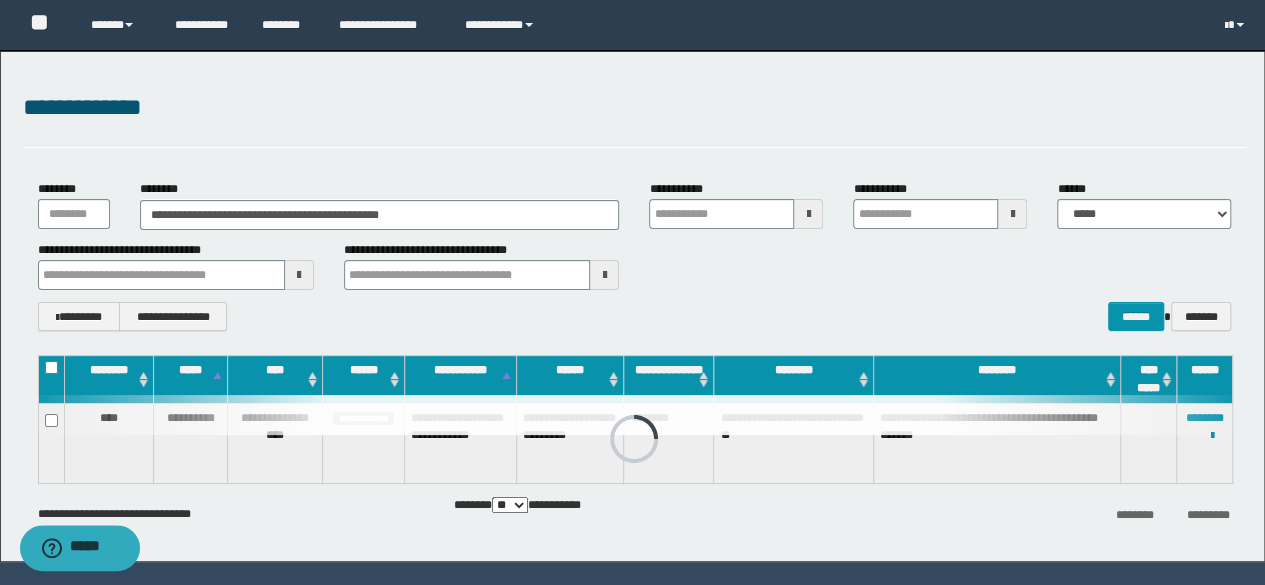 type 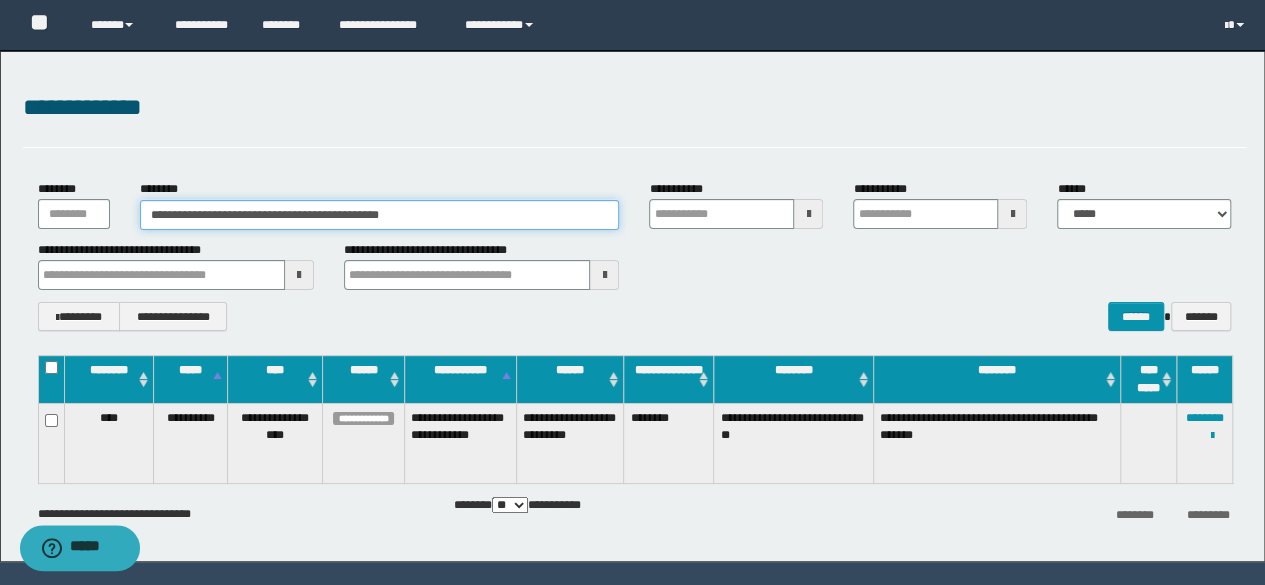 drag, startPoint x: 470, startPoint y: 218, endPoint x: 34, endPoint y: 183, distance: 437.40256 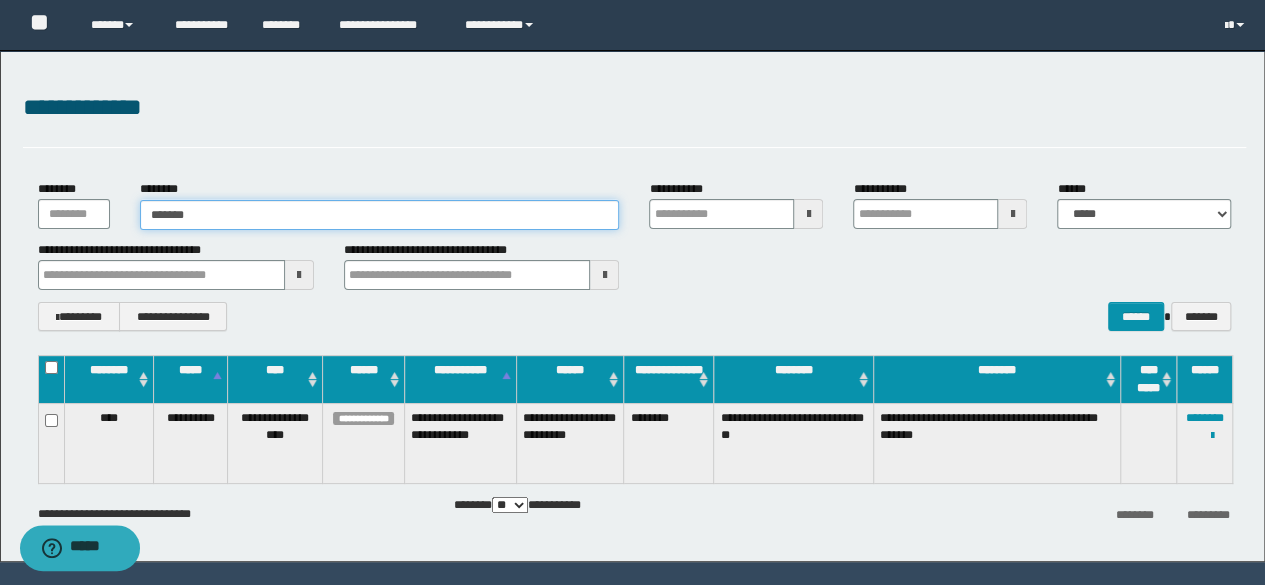 type on "*******" 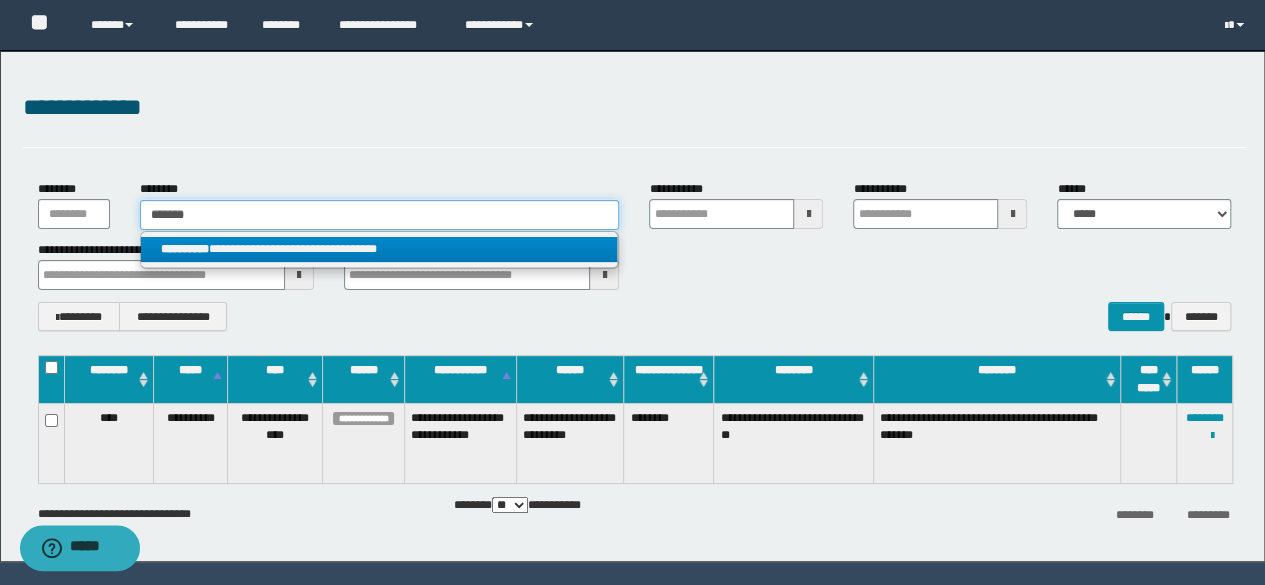 type on "*******" 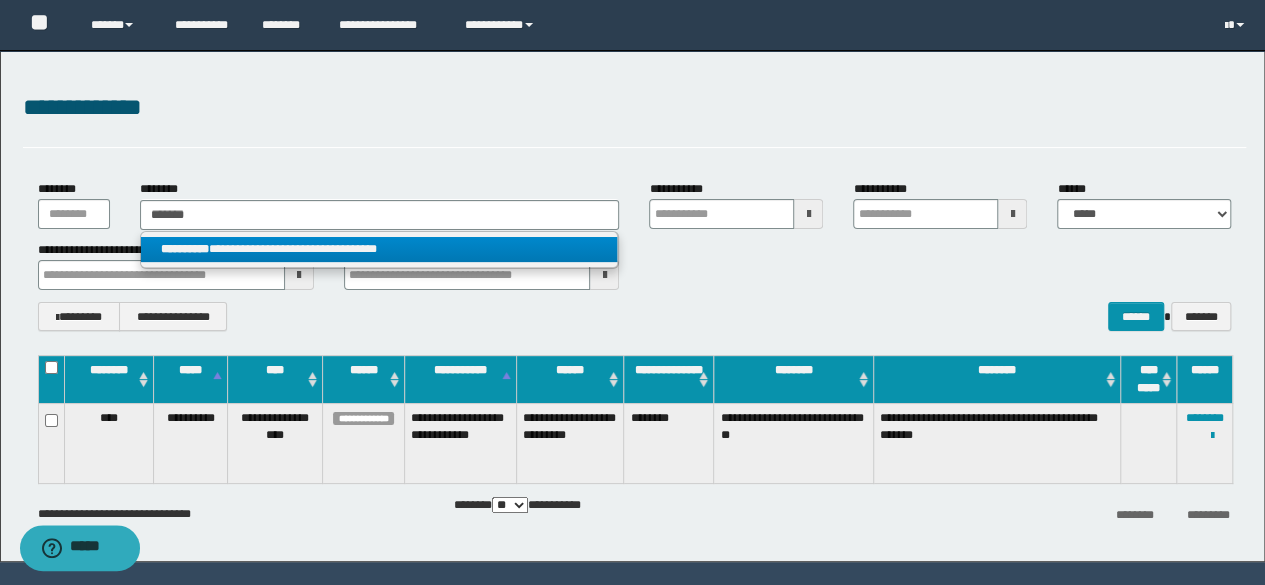 click on "**********" at bounding box center [379, 249] 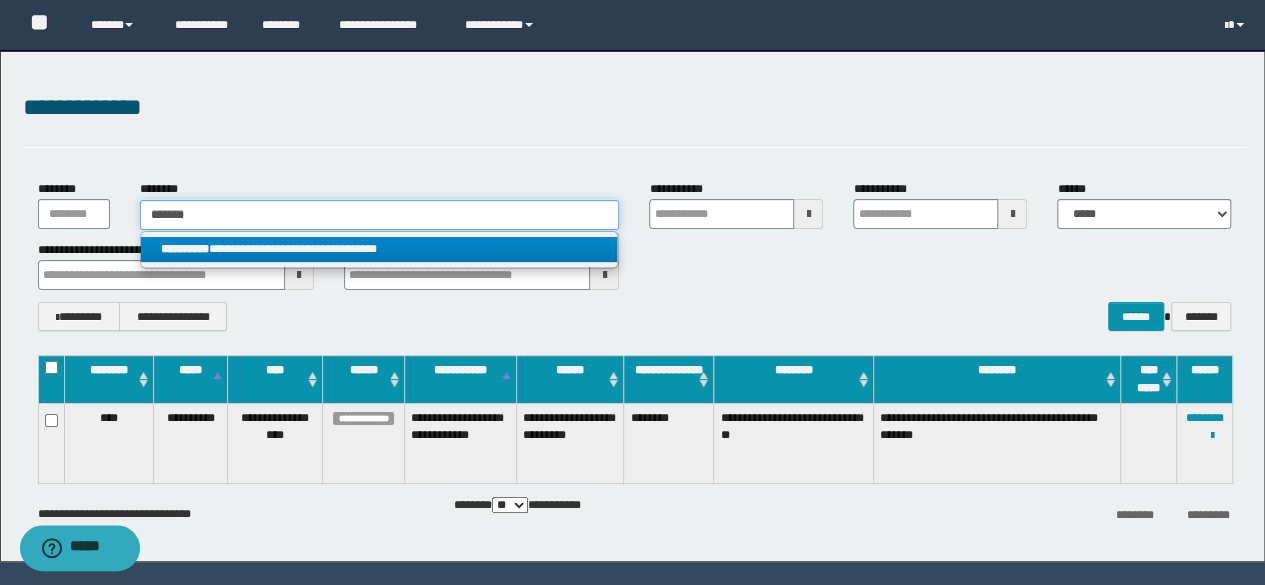 type 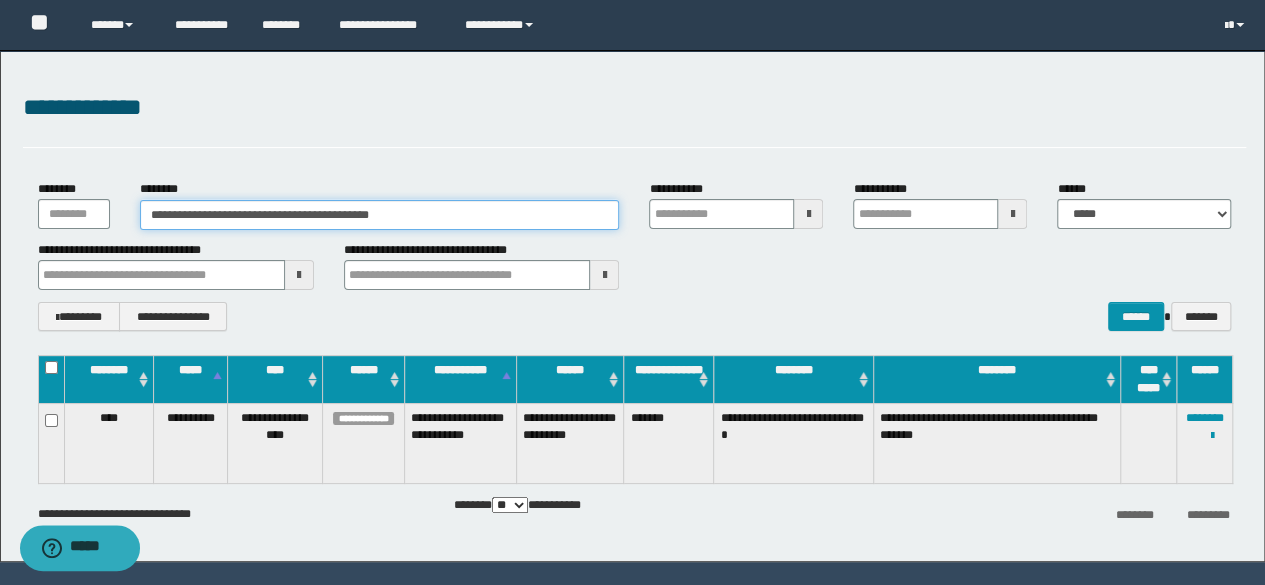 type 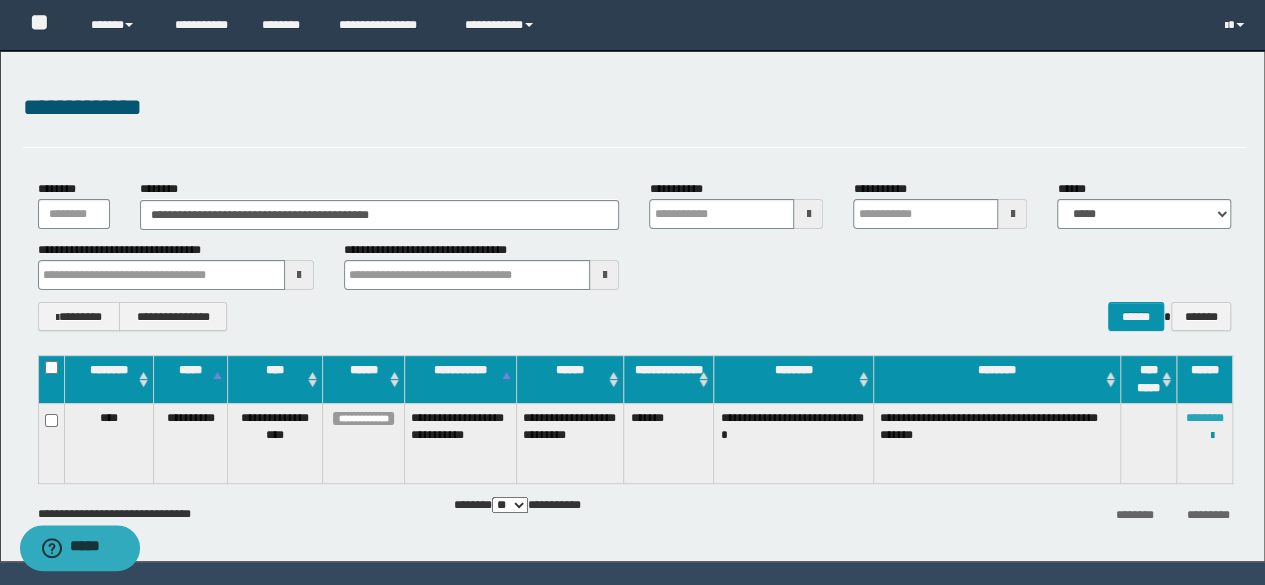 click on "********" at bounding box center [1205, 418] 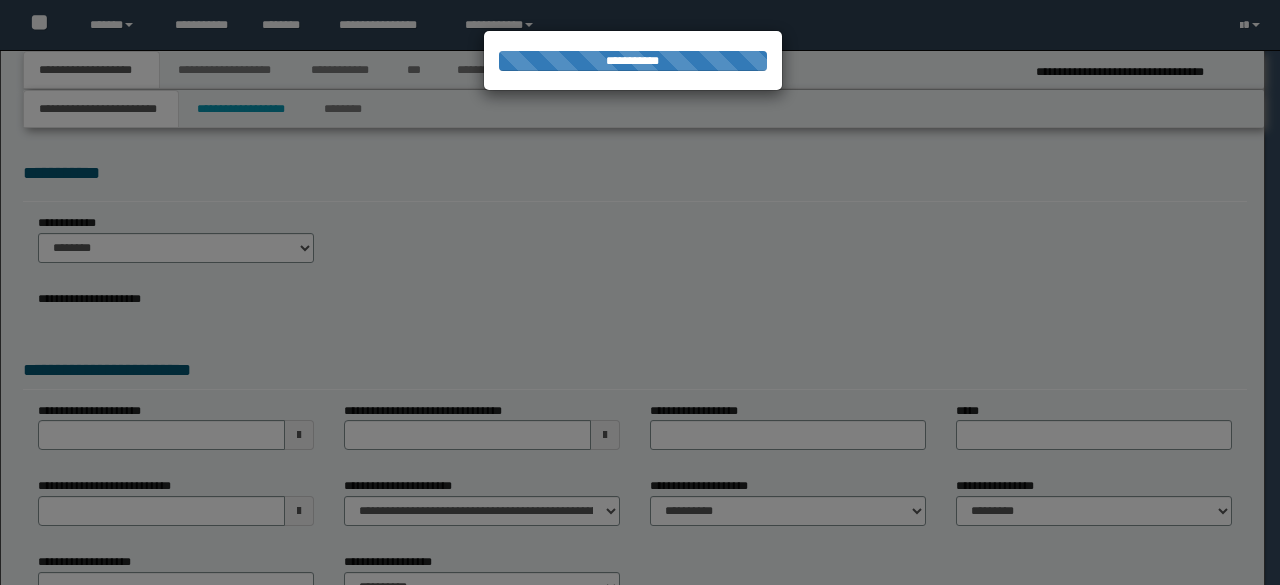 scroll, scrollTop: 0, scrollLeft: 0, axis: both 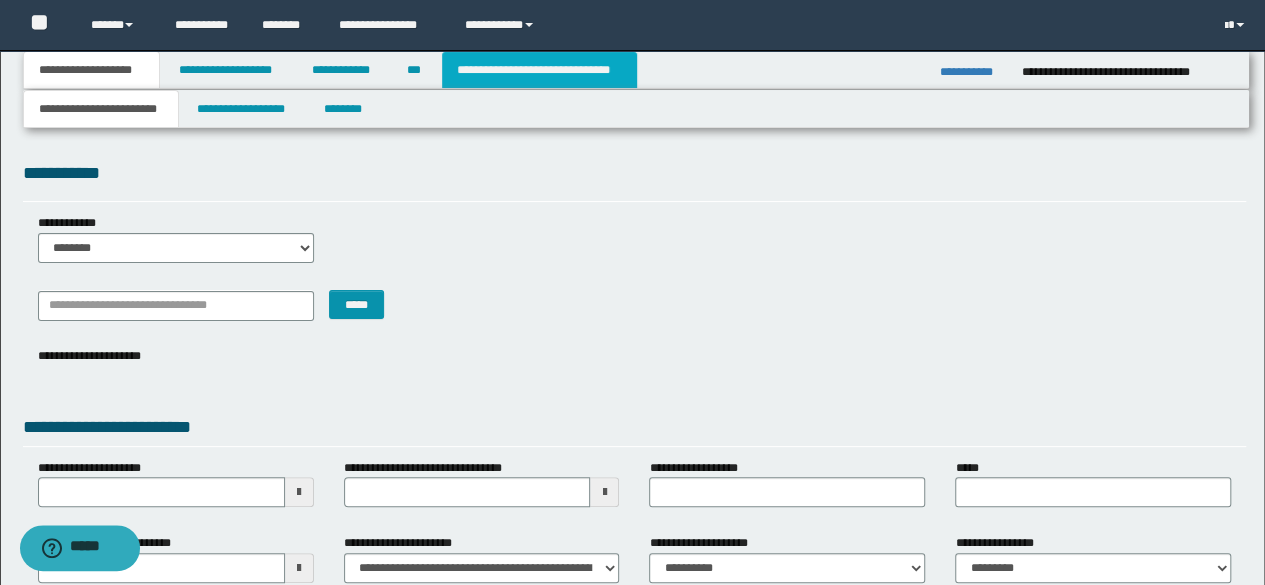 click on "**********" at bounding box center [539, 70] 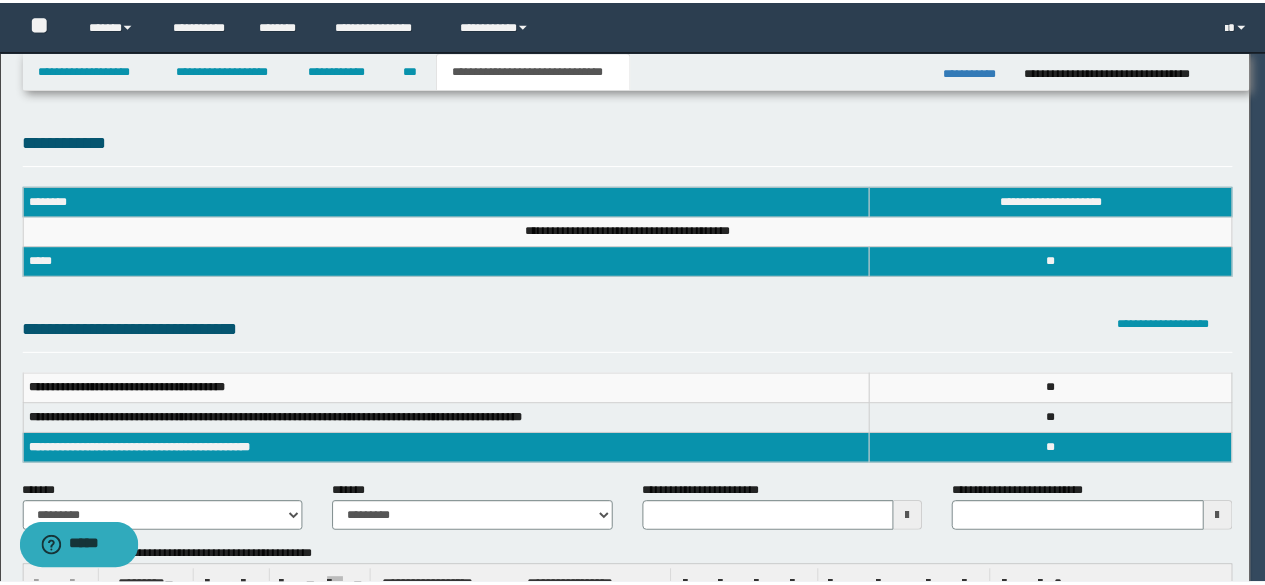 scroll, scrollTop: 0, scrollLeft: 0, axis: both 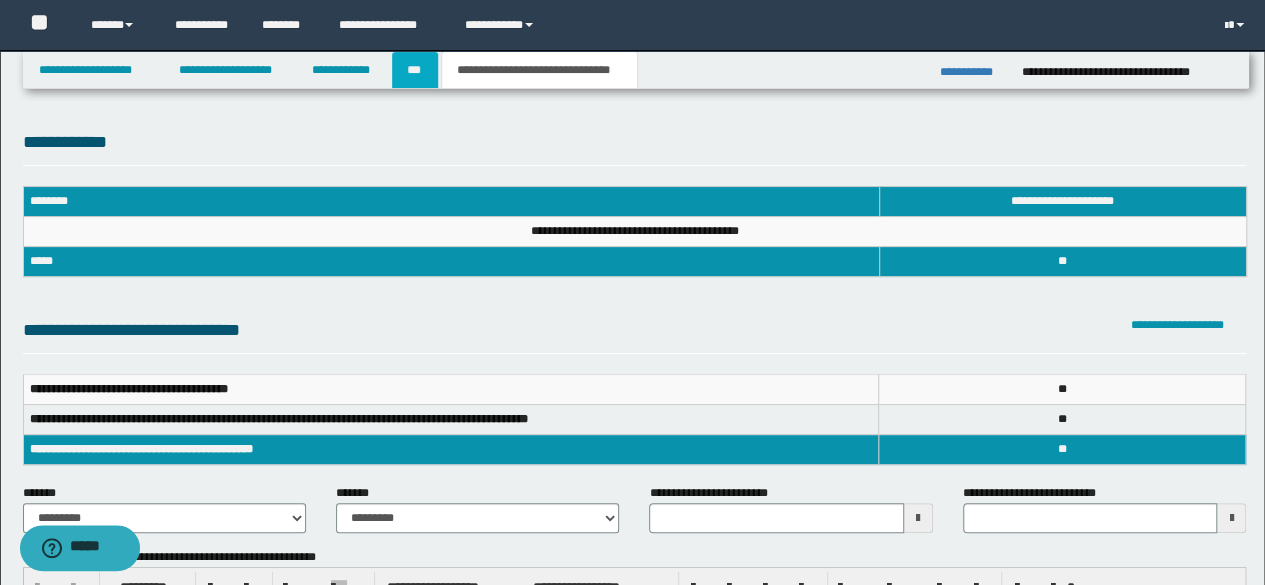 click on "***" at bounding box center (415, 70) 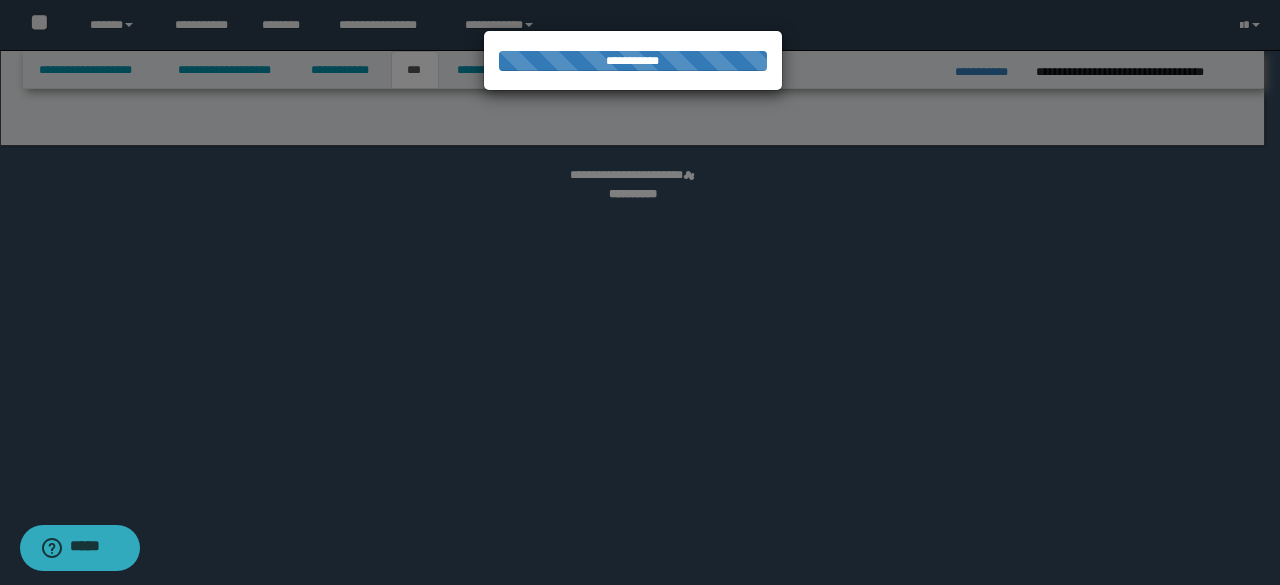 select on "*" 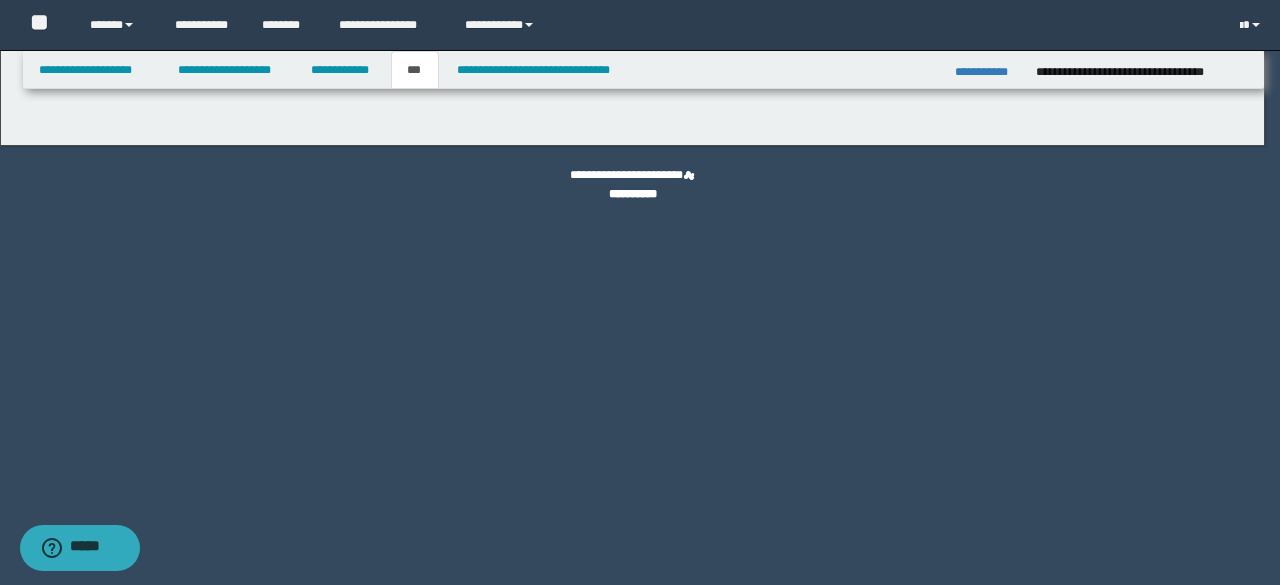 select on "***" 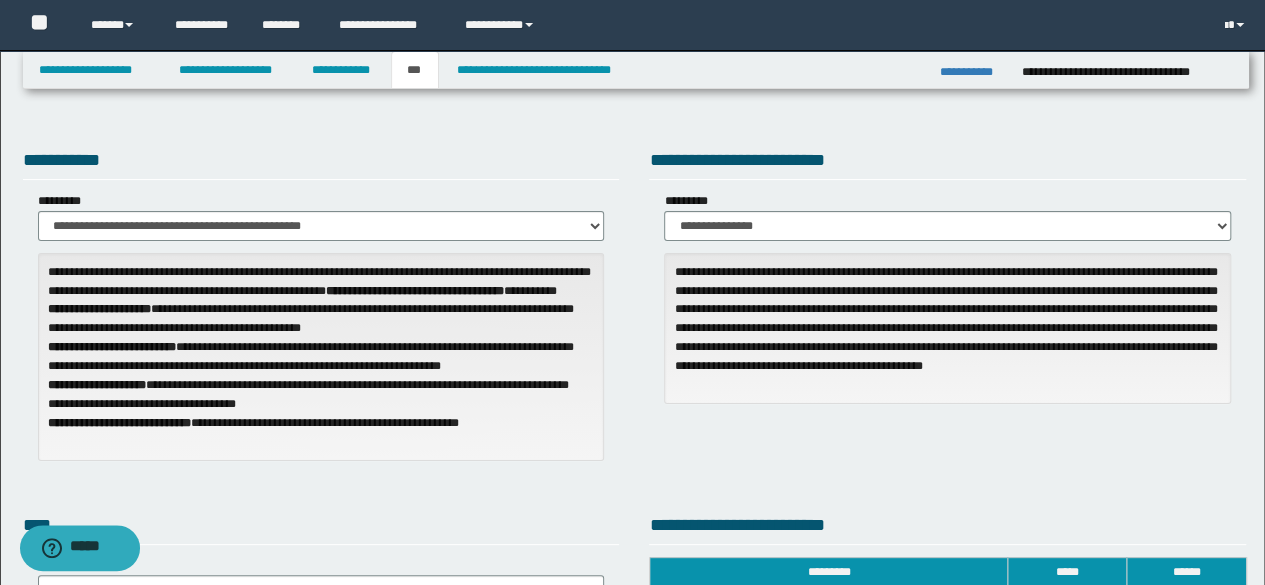 scroll, scrollTop: 512, scrollLeft: 0, axis: vertical 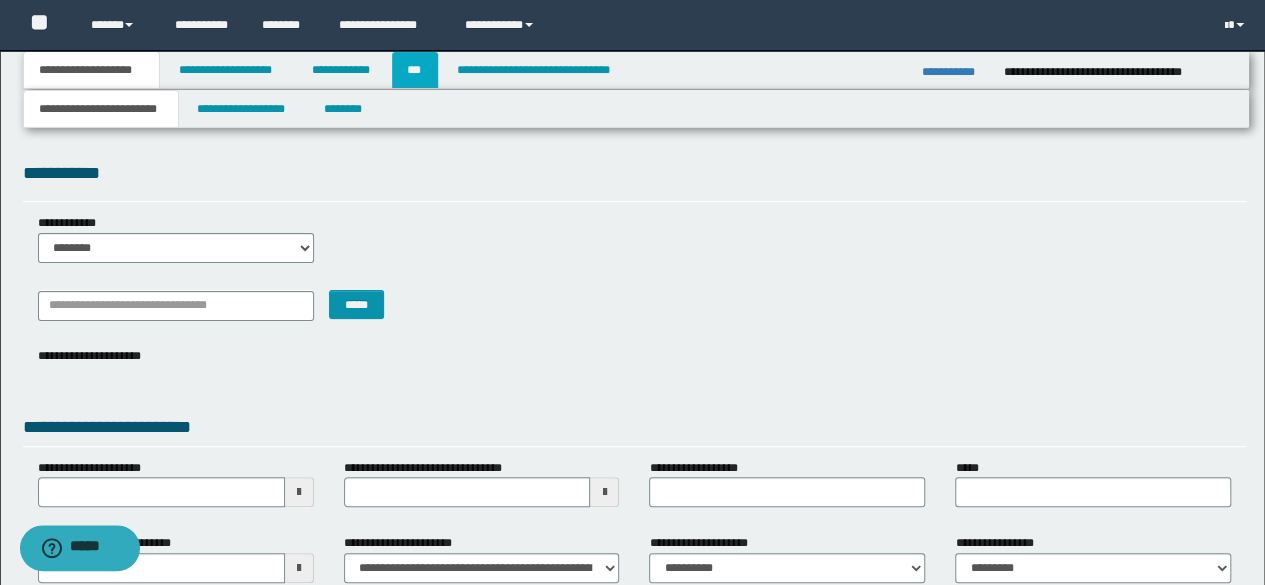click on "***" at bounding box center [415, 70] 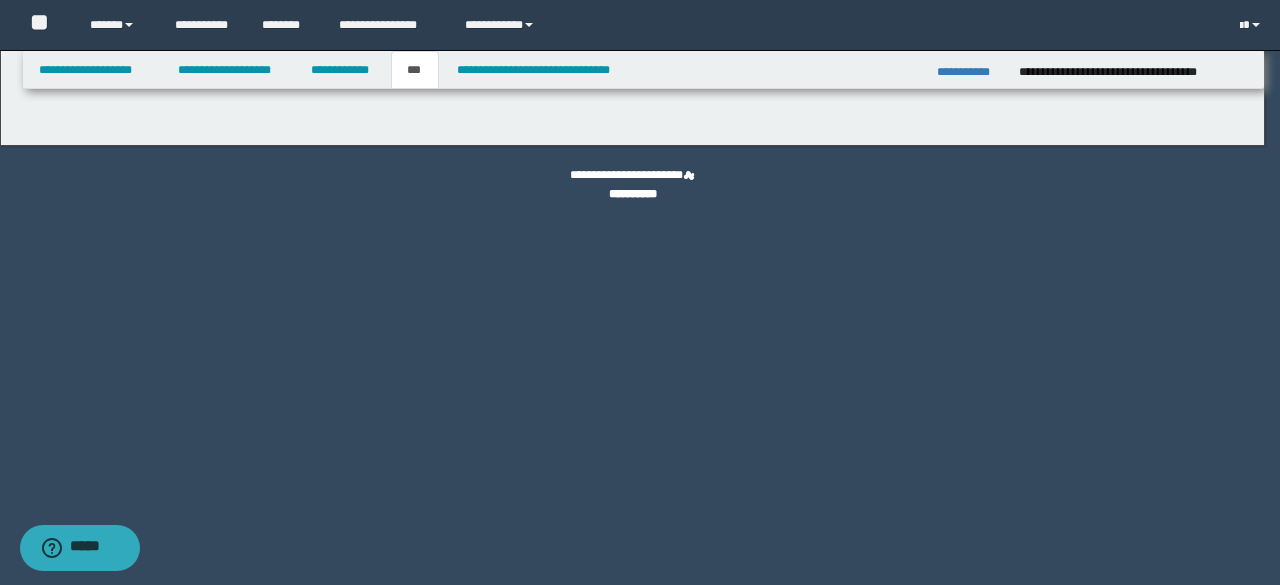 select on "***" 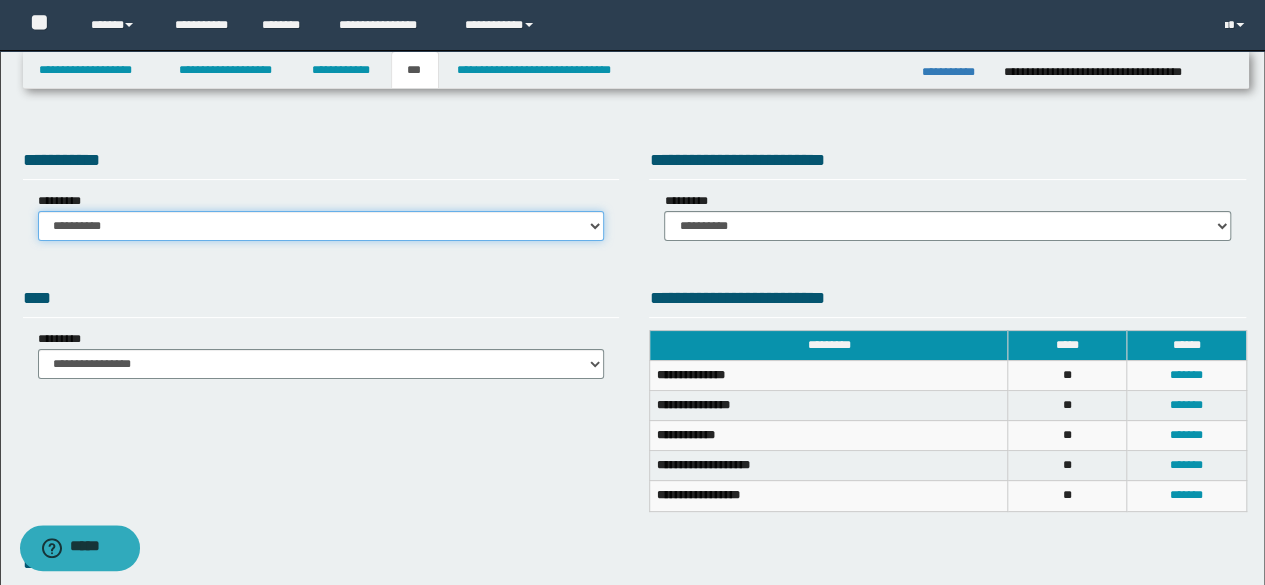 click on "**********" at bounding box center (321, 226) 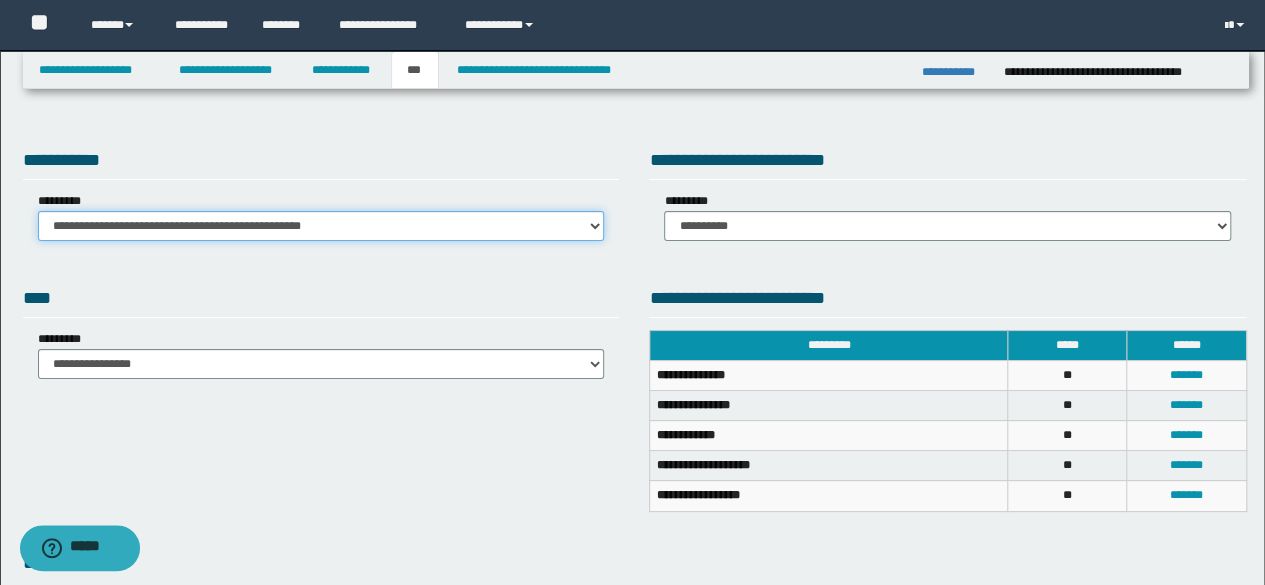 click on "**********" at bounding box center [321, 226] 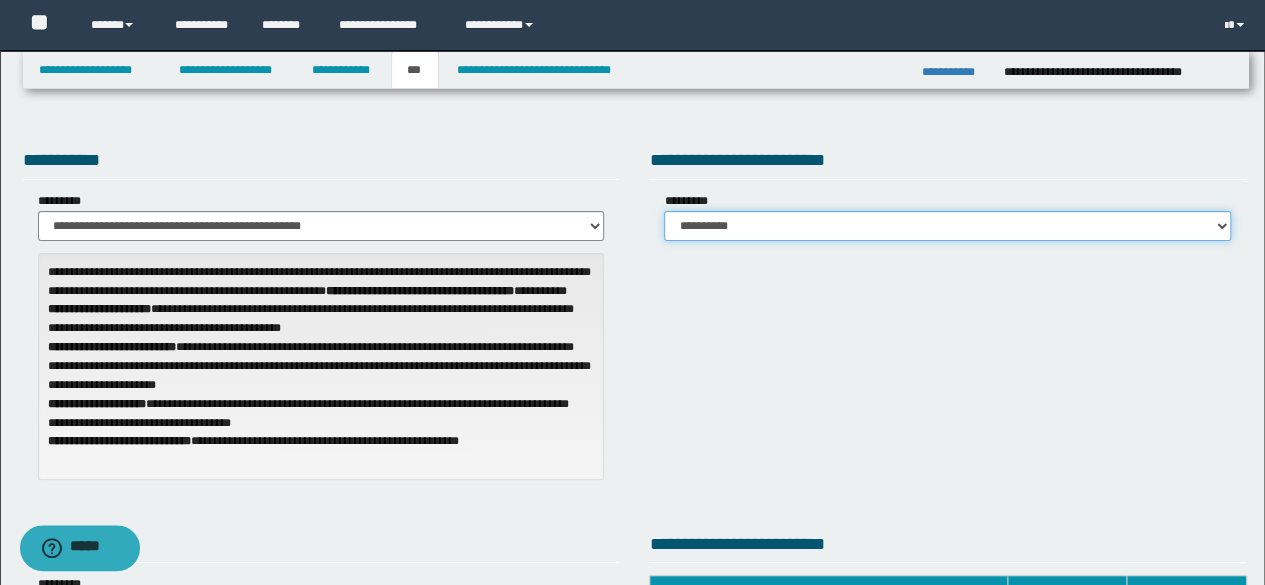 click on "**********" at bounding box center (947, 226) 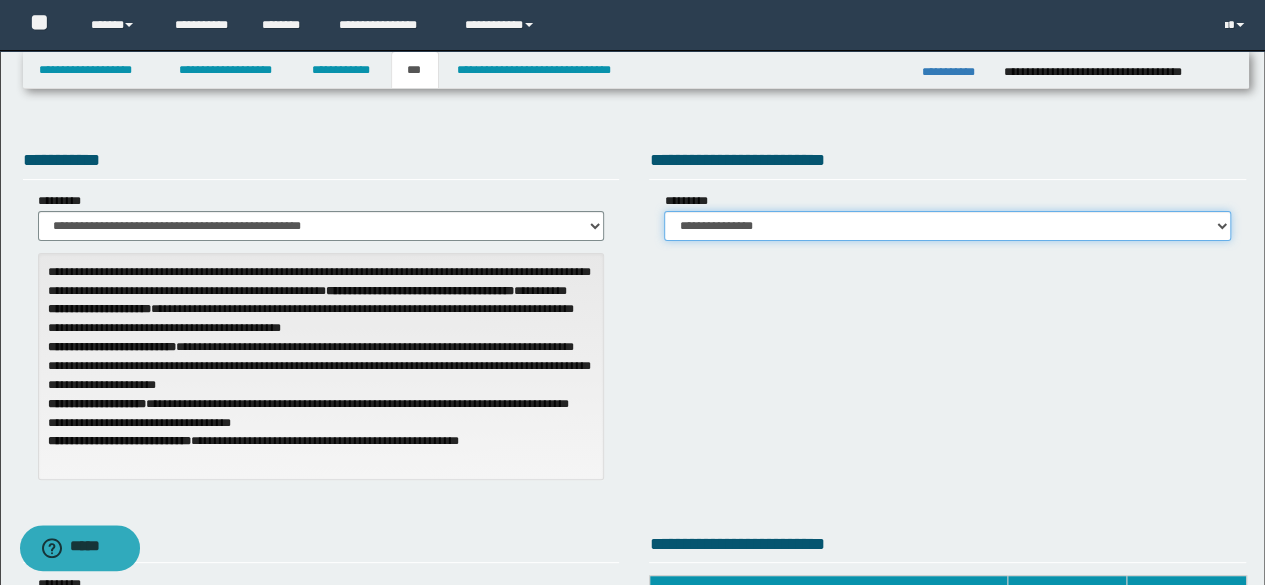 click on "**********" at bounding box center [947, 226] 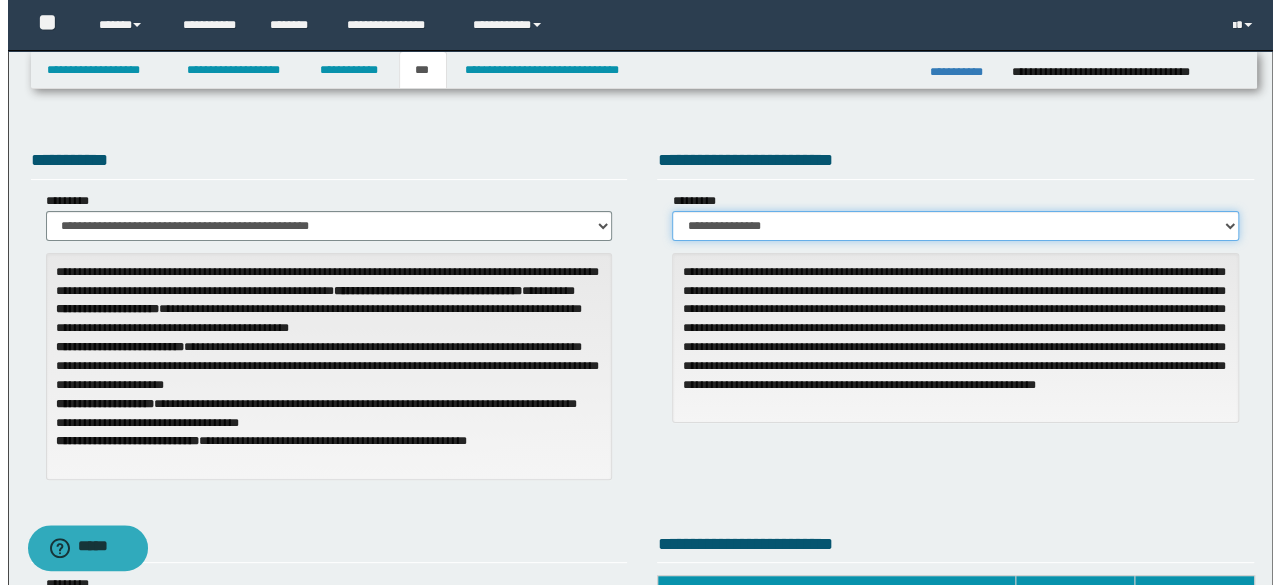 scroll, scrollTop: 512, scrollLeft: 0, axis: vertical 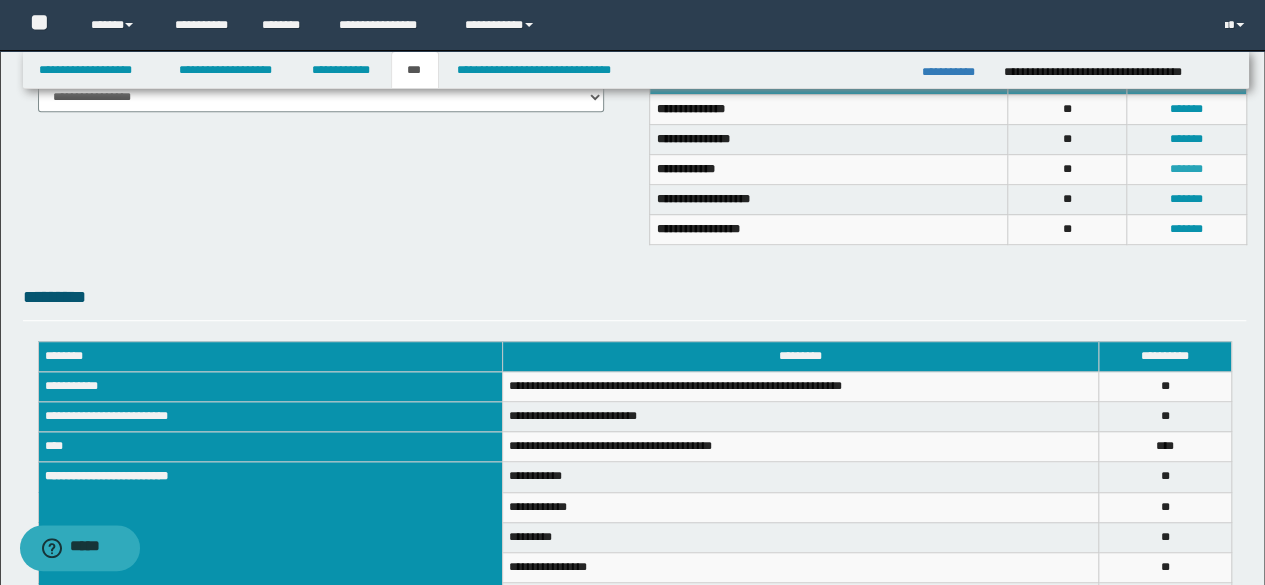 click on "*******" at bounding box center [1186, 169] 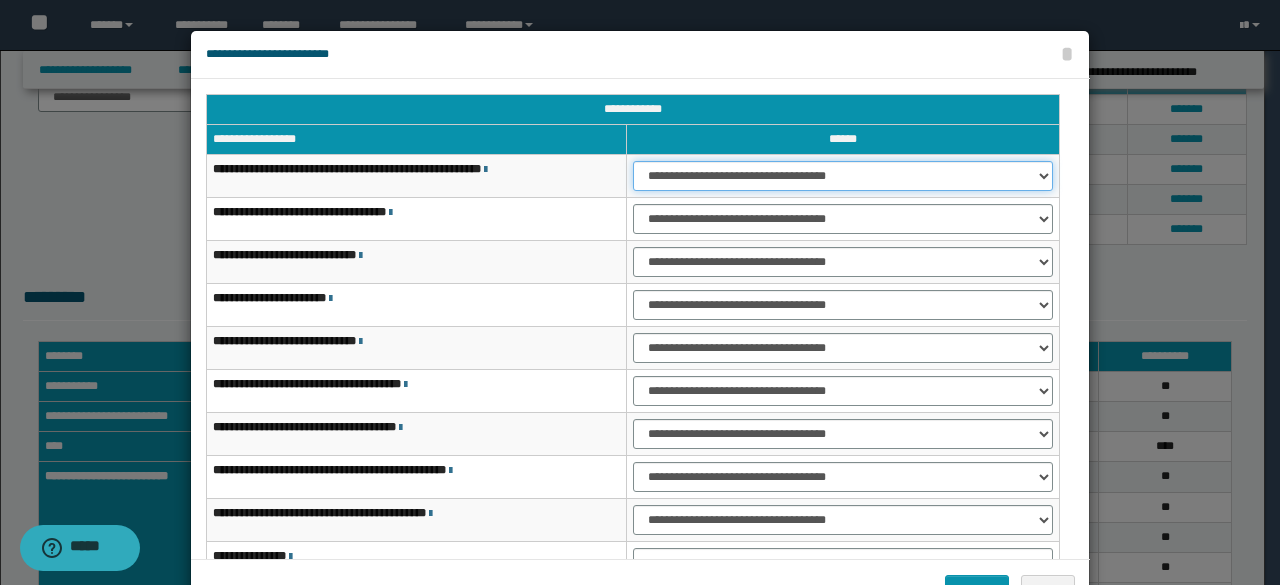 click on "**********" at bounding box center [843, 176] 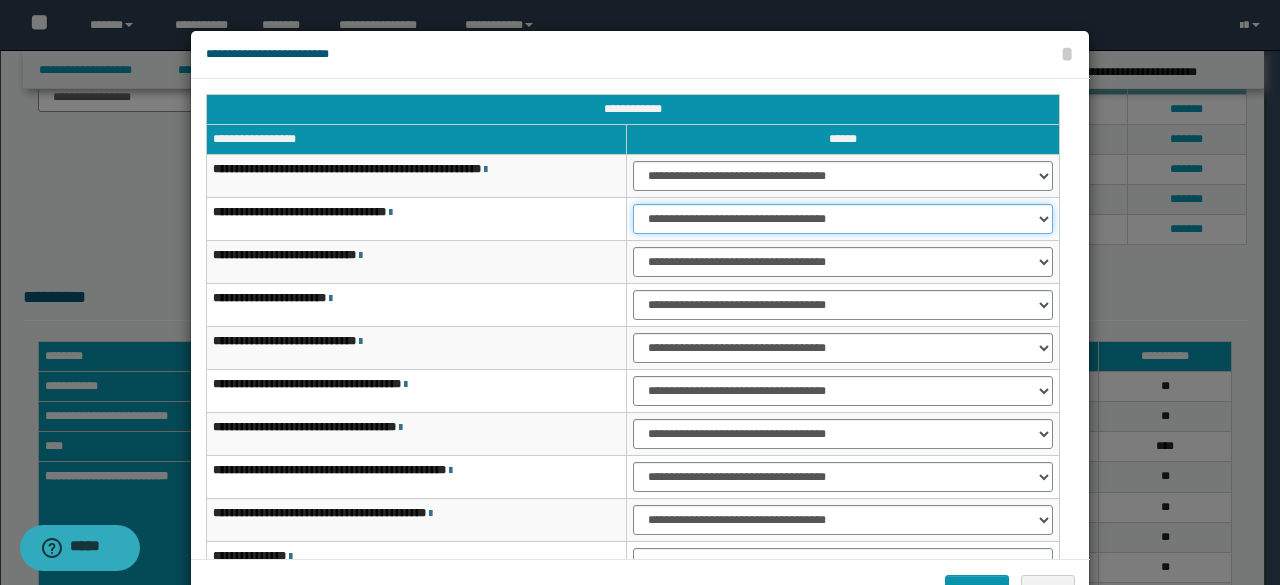 click on "**********" at bounding box center (843, 219) 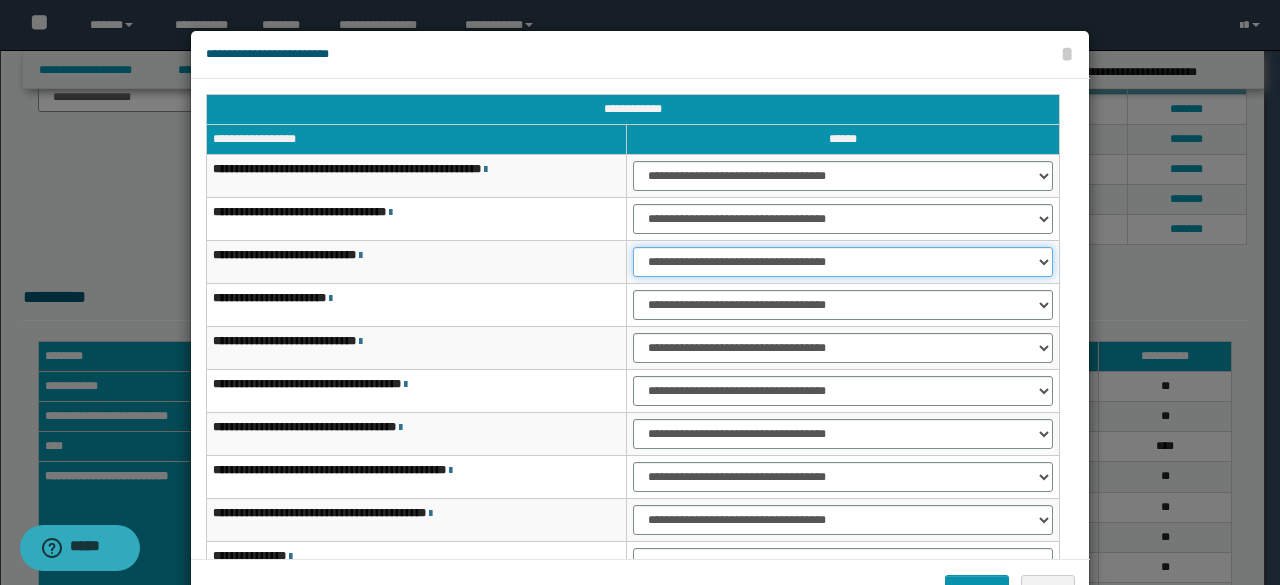 click on "**********" at bounding box center (843, 262) 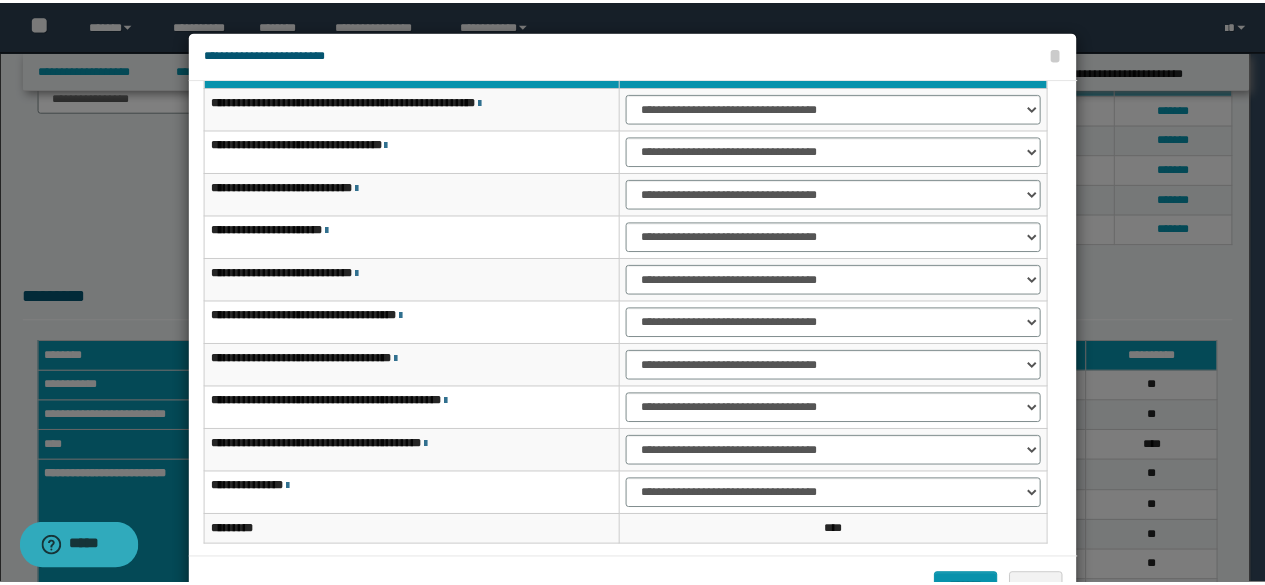 scroll, scrollTop: 116, scrollLeft: 0, axis: vertical 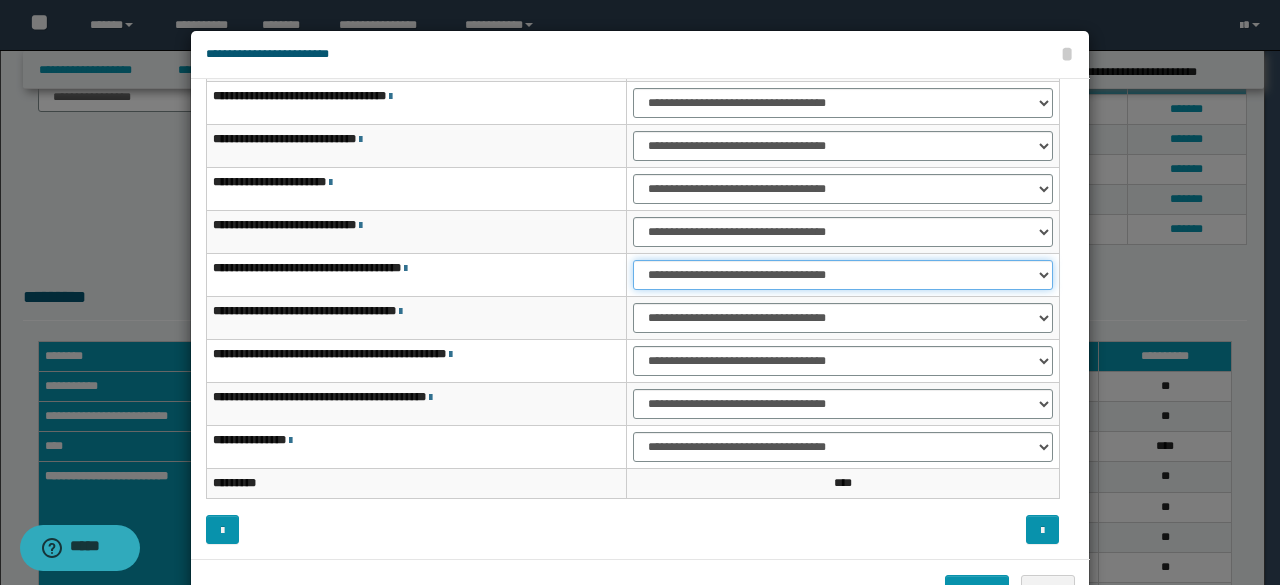 click on "**********" at bounding box center [843, 275] 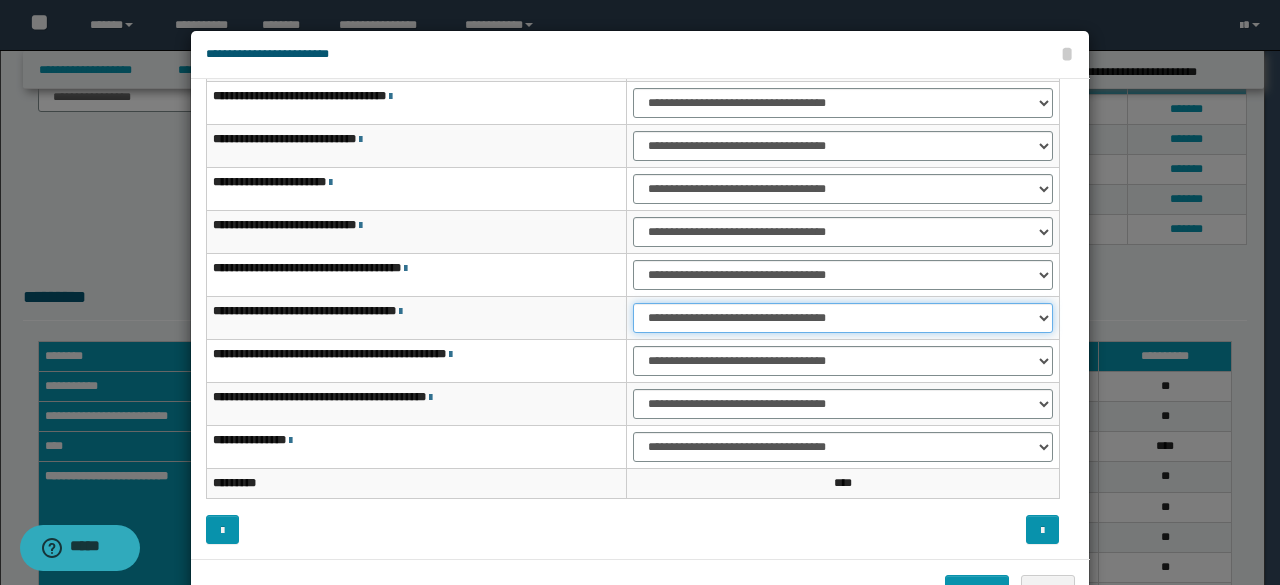 click on "**********" at bounding box center [843, 318] 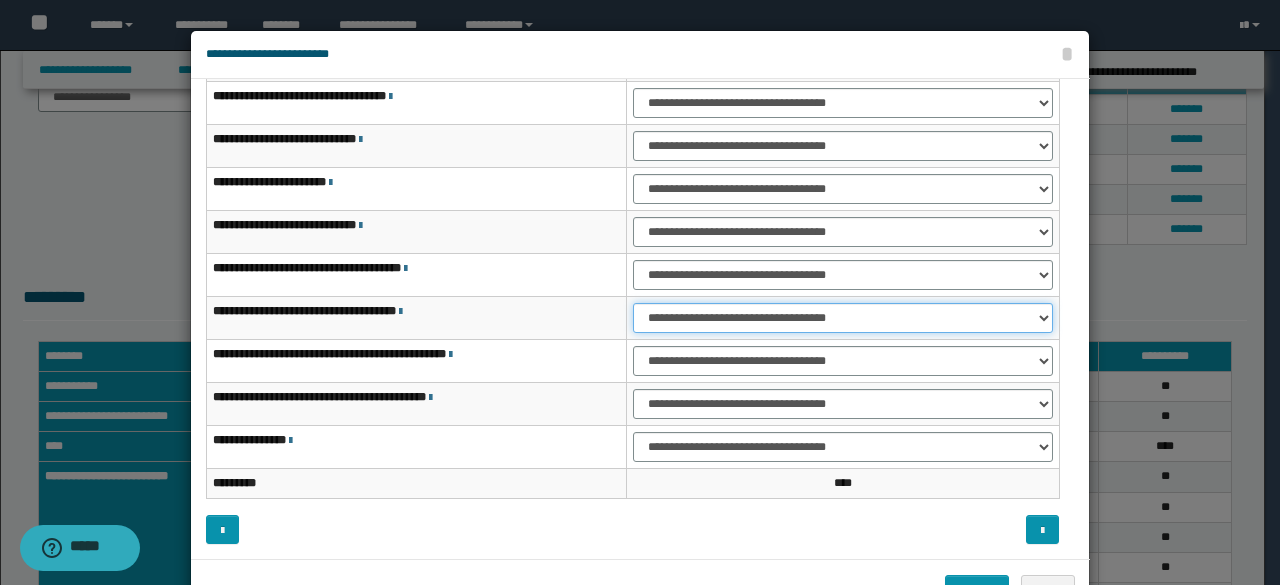 select on "***" 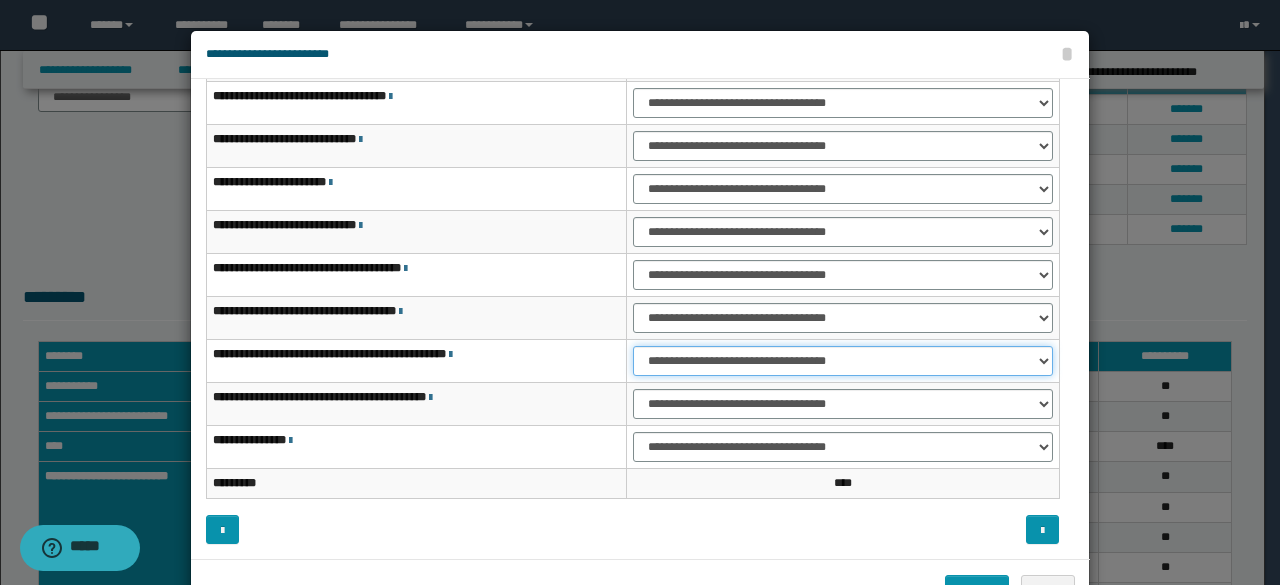 click on "**********" at bounding box center (843, 361) 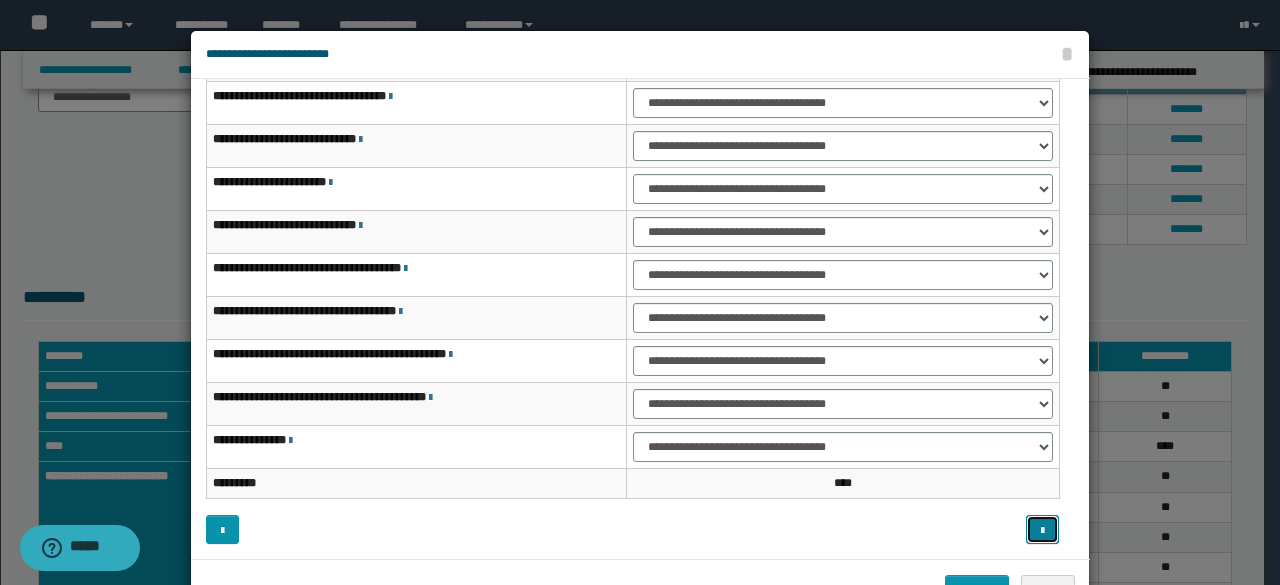 click at bounding box center (1042, 531) 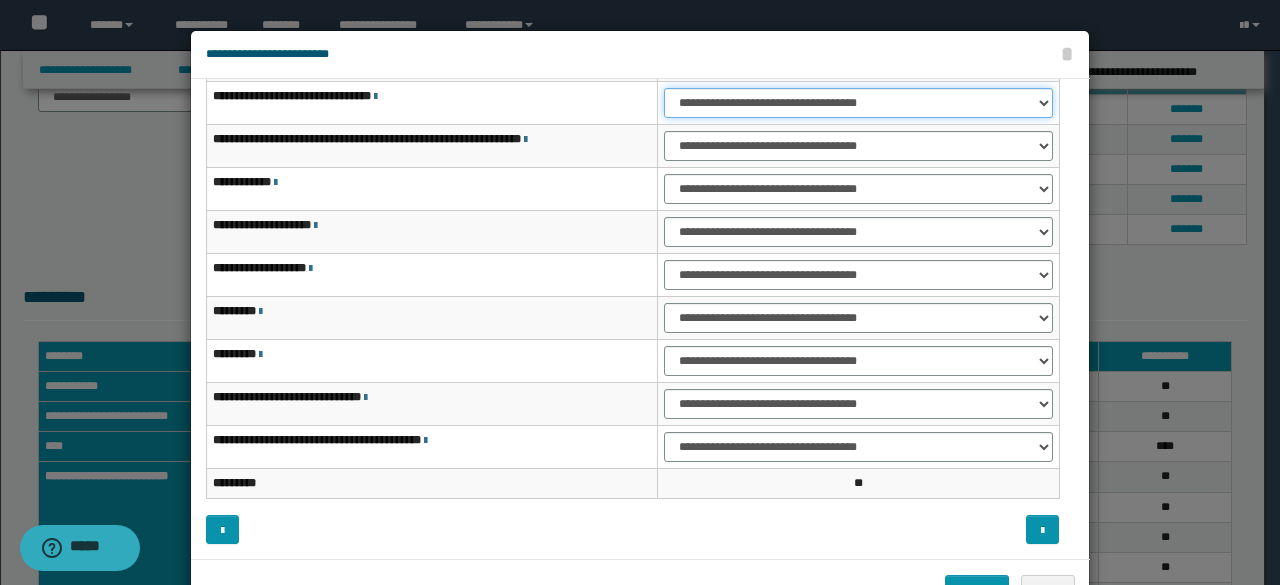 click on "**********" at bounding box center (858, 103) 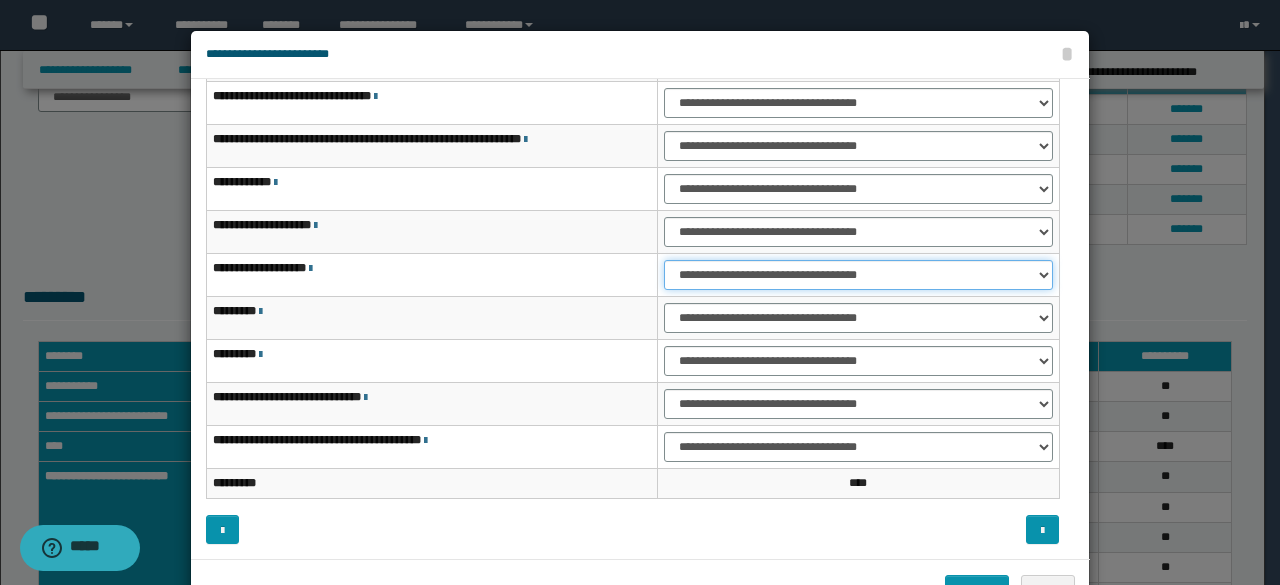 click on "**********" at bounding box center [858, 275] 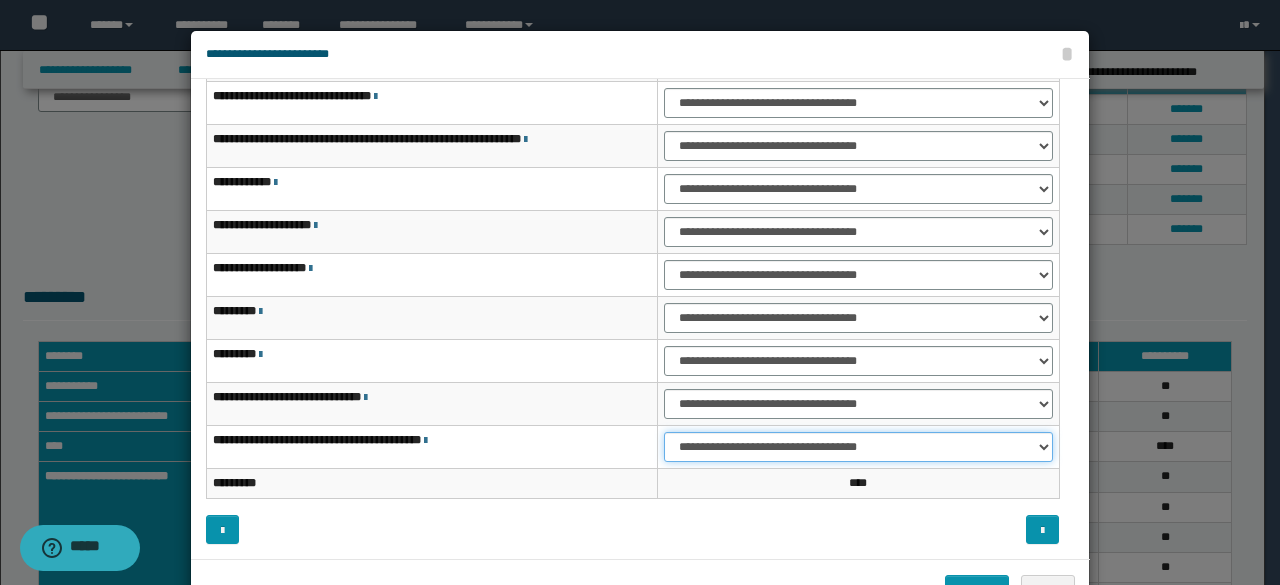 click on "**********" at bounding box center (858, 447) 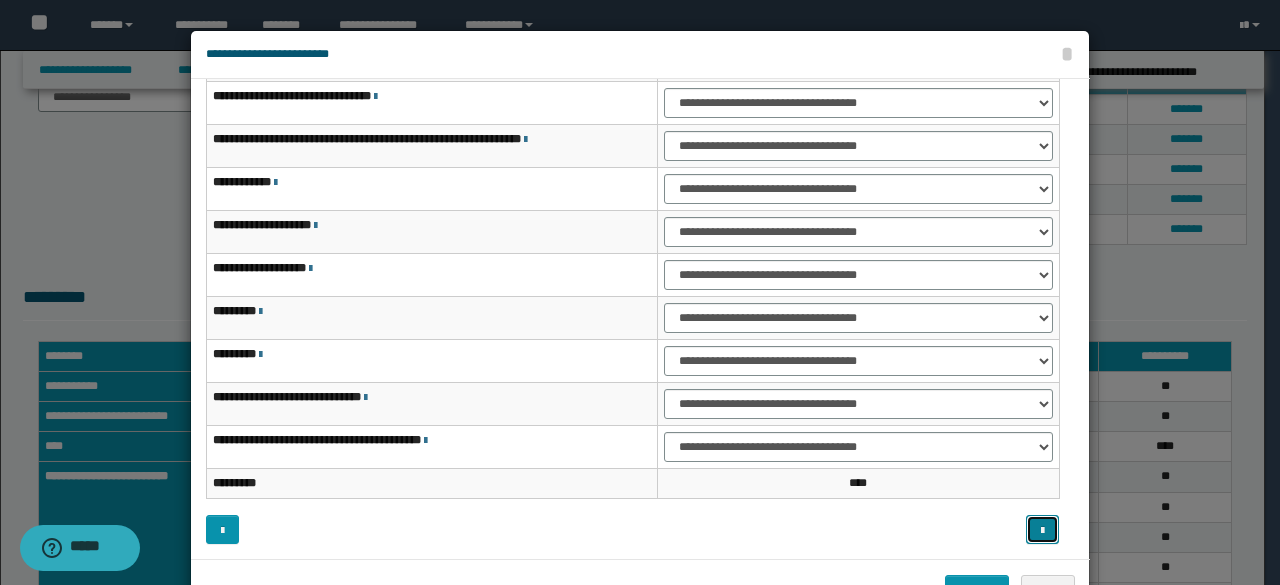 click at bounding box center [1042, 531] 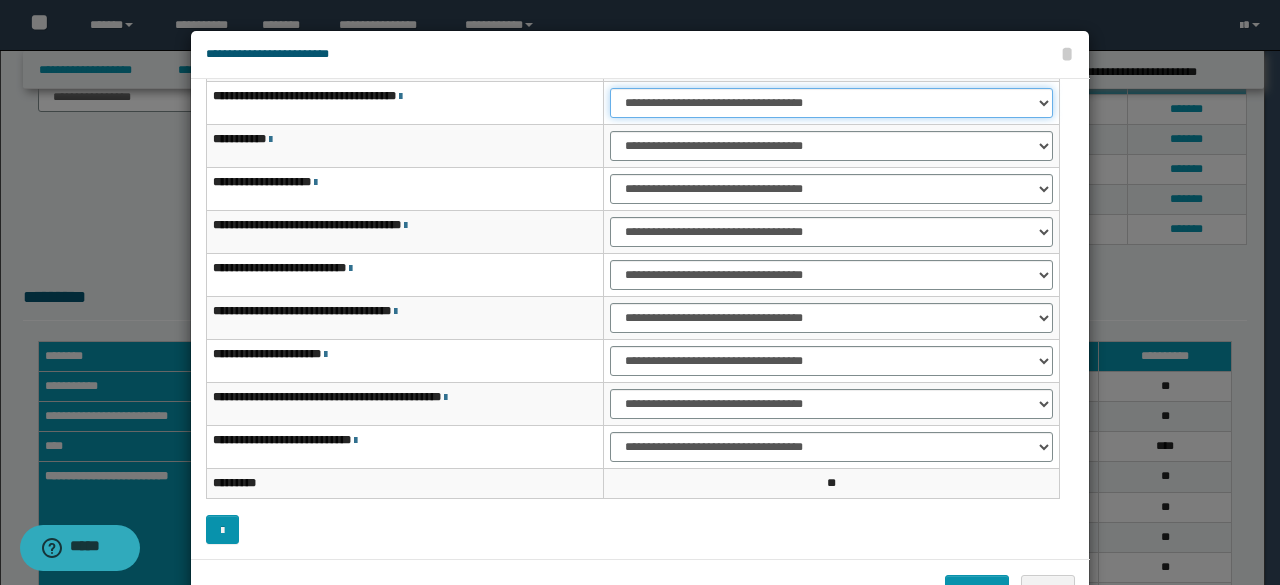 click on "**********" at bounding box center [831, 103] 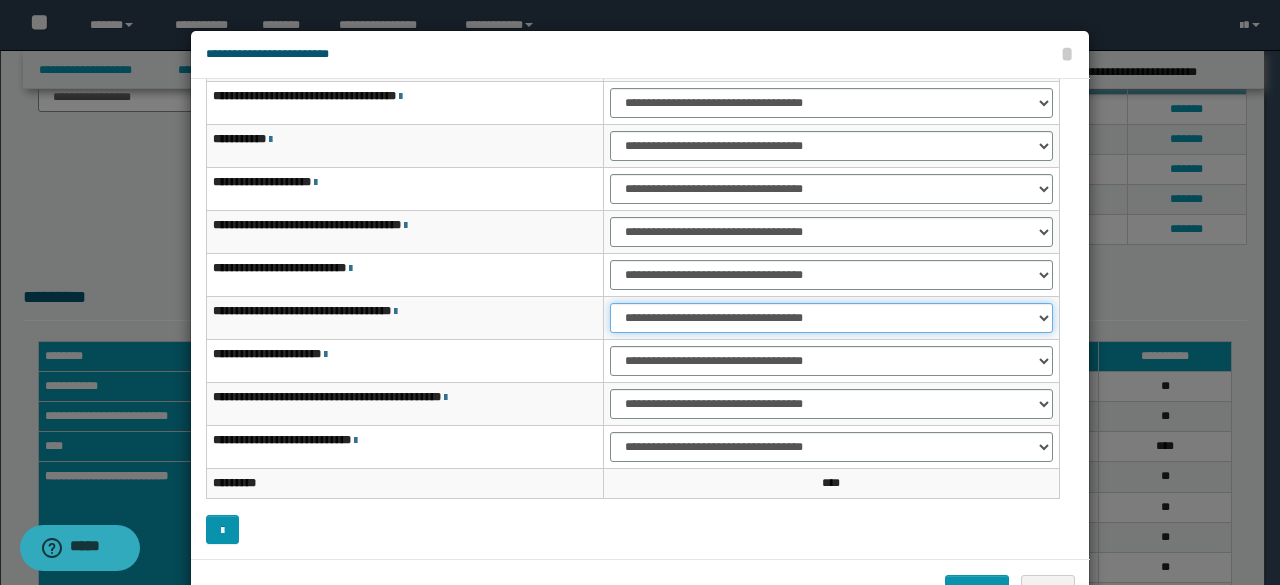 click on "**********" at bounding box center (831, 318) 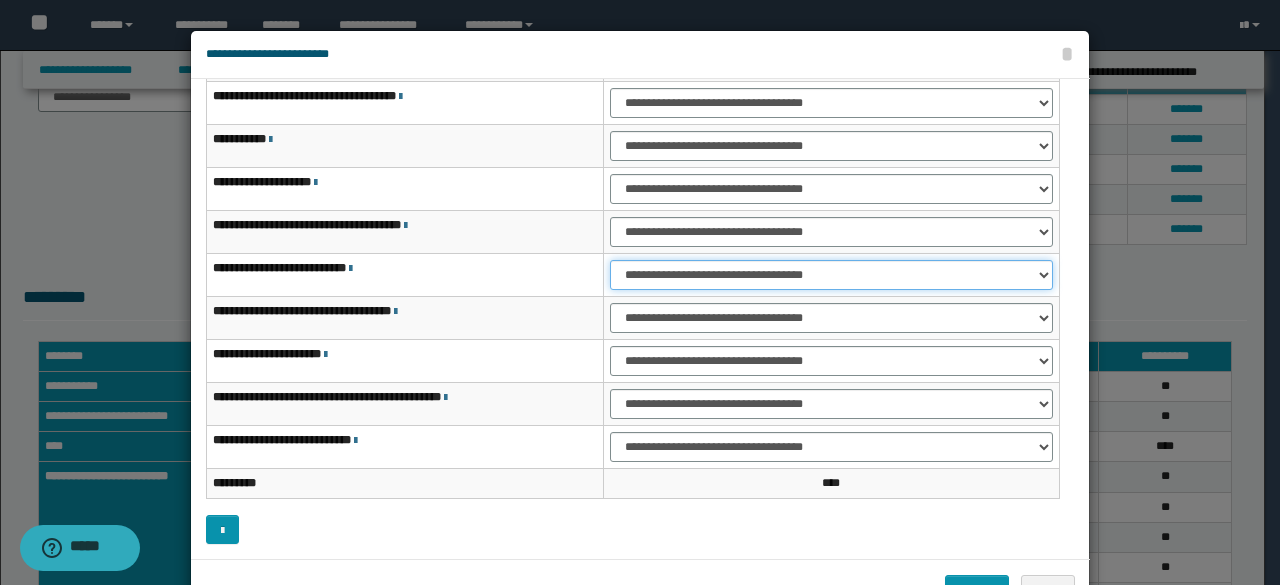 click on "**********" at bounding box center [831, 275] 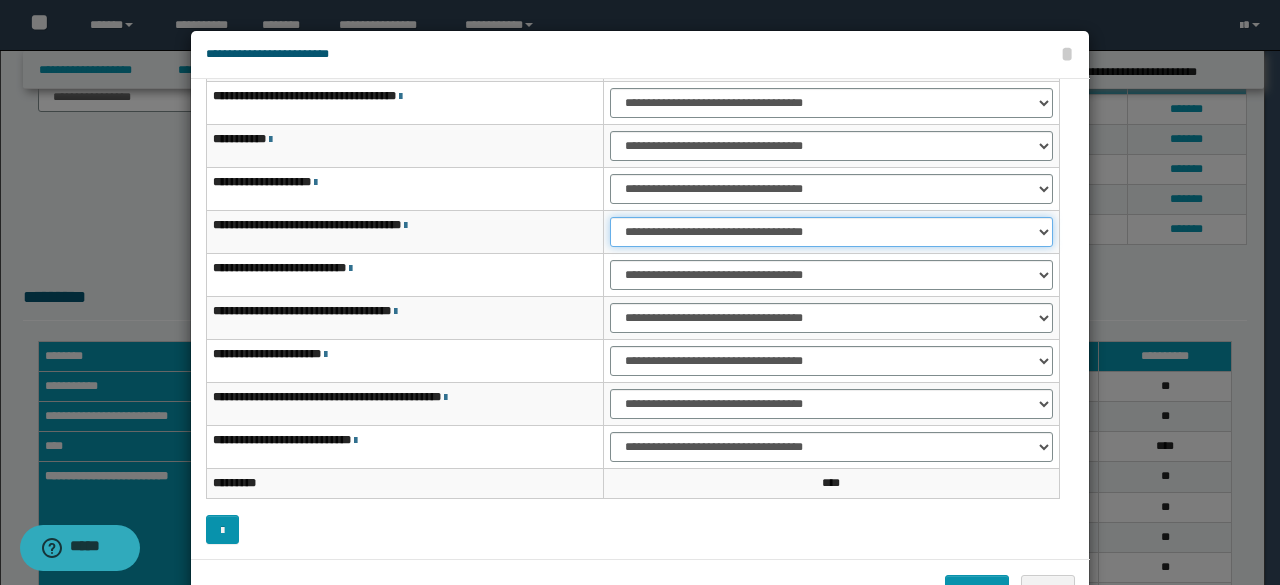 click on "**********" at bounding box center [831, 232] 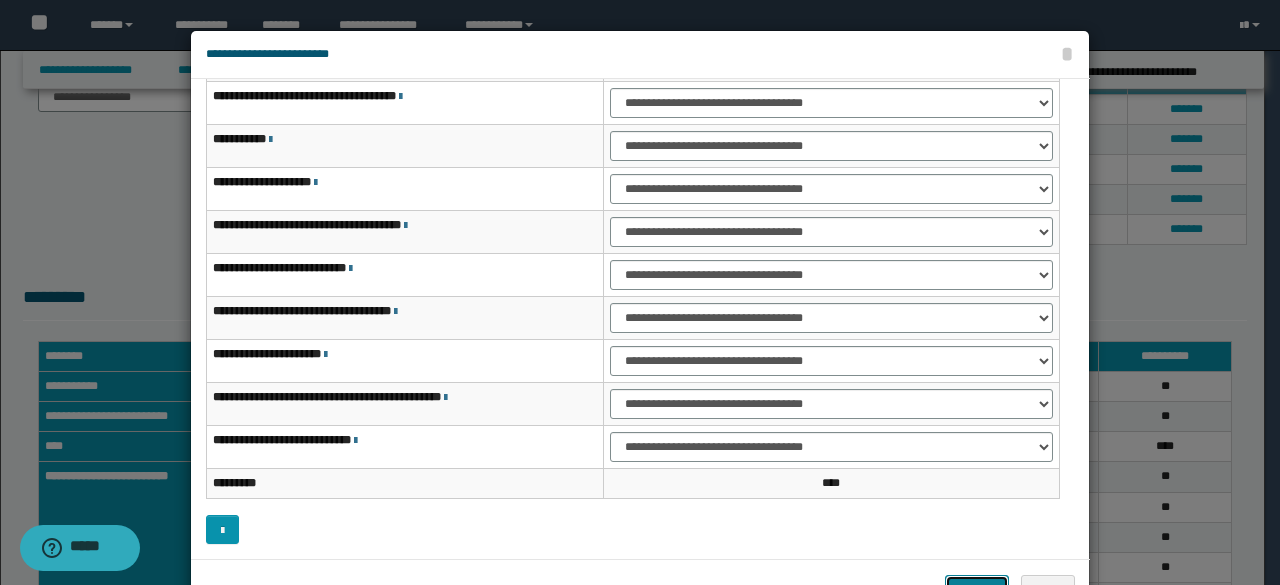 click on "*******" at bounding box center (977, 589) 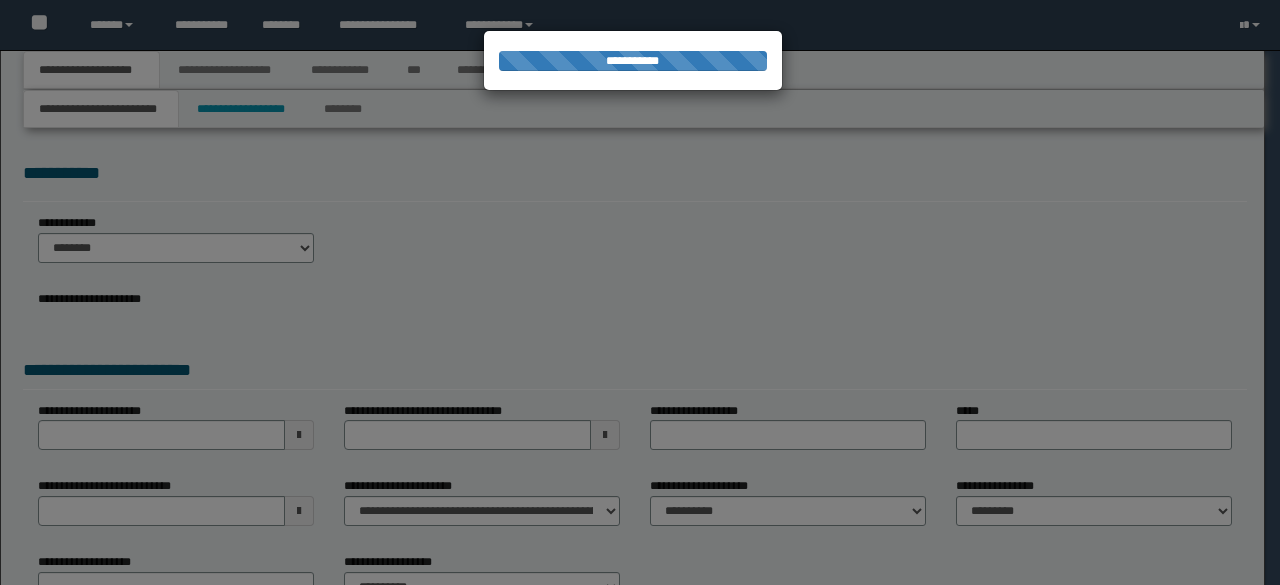 scroll, scrollTop: 0, scrollLeft: 0, axis: both 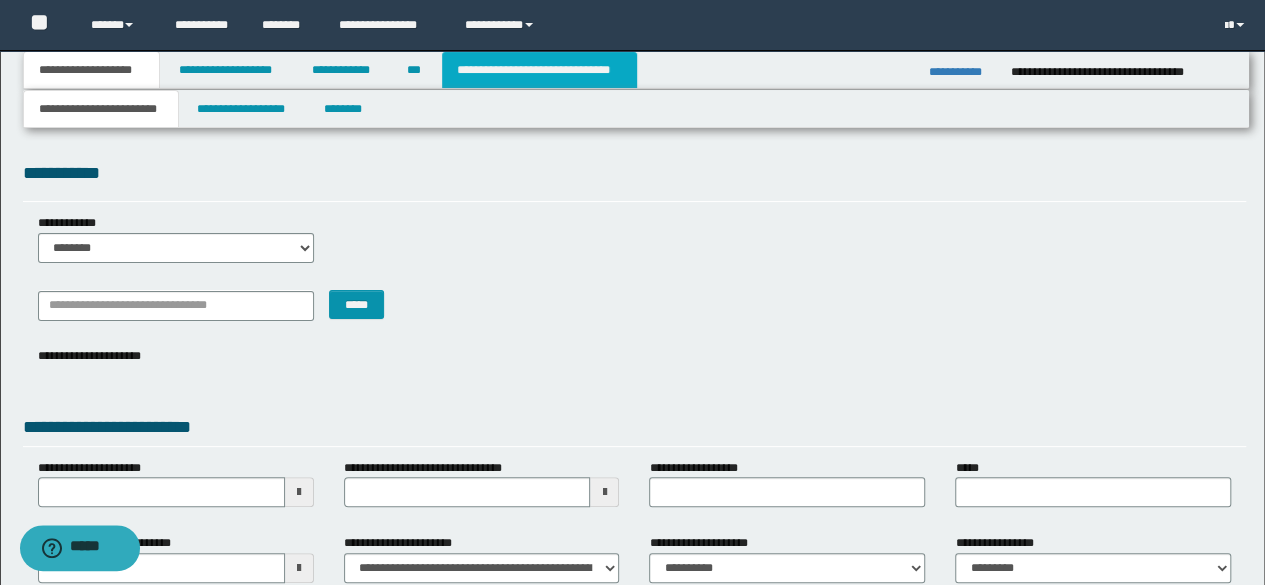click on "**********" at bounding box center [539, 70] 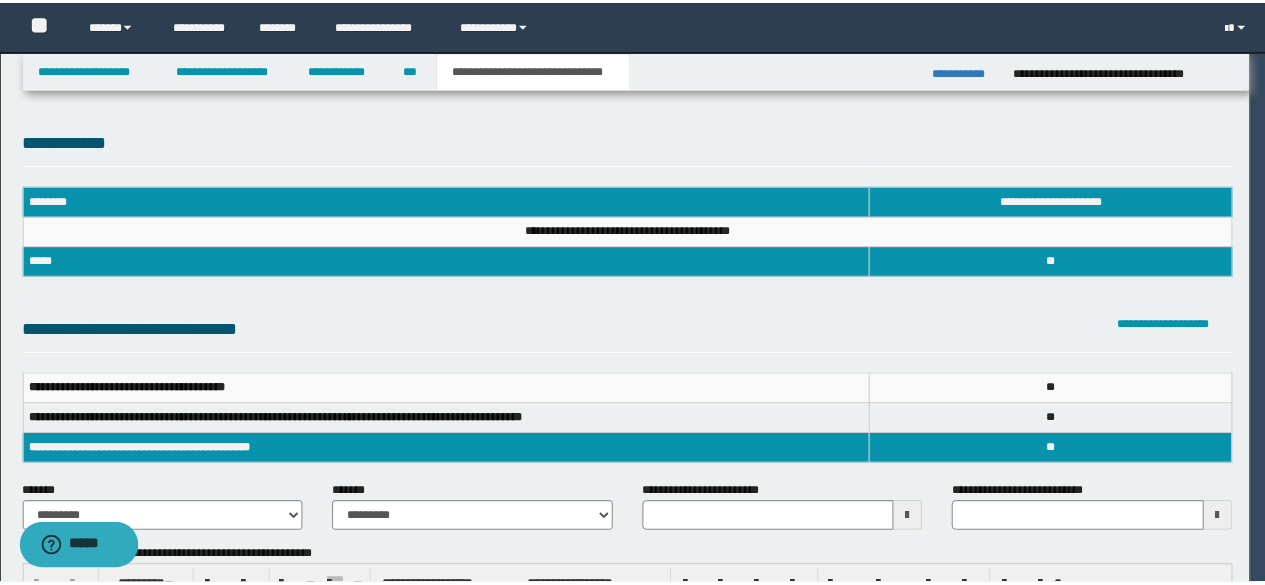 scroll, scrollTop: 0, scrollLeft: 0, axis: both 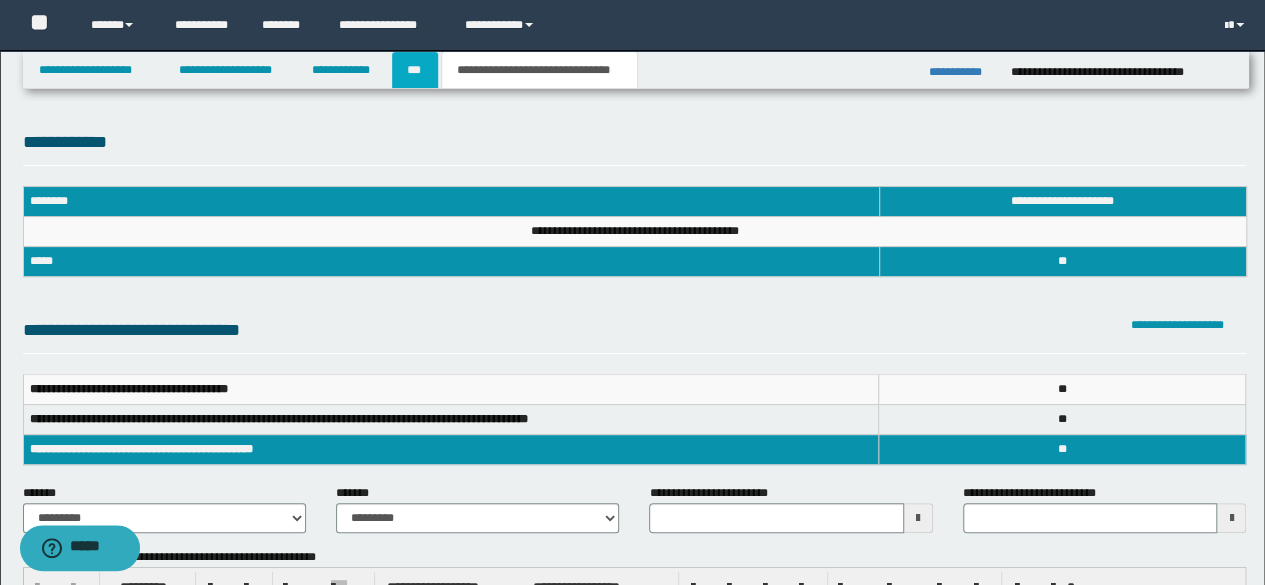 click on "***" at bounding box center (415, 70) 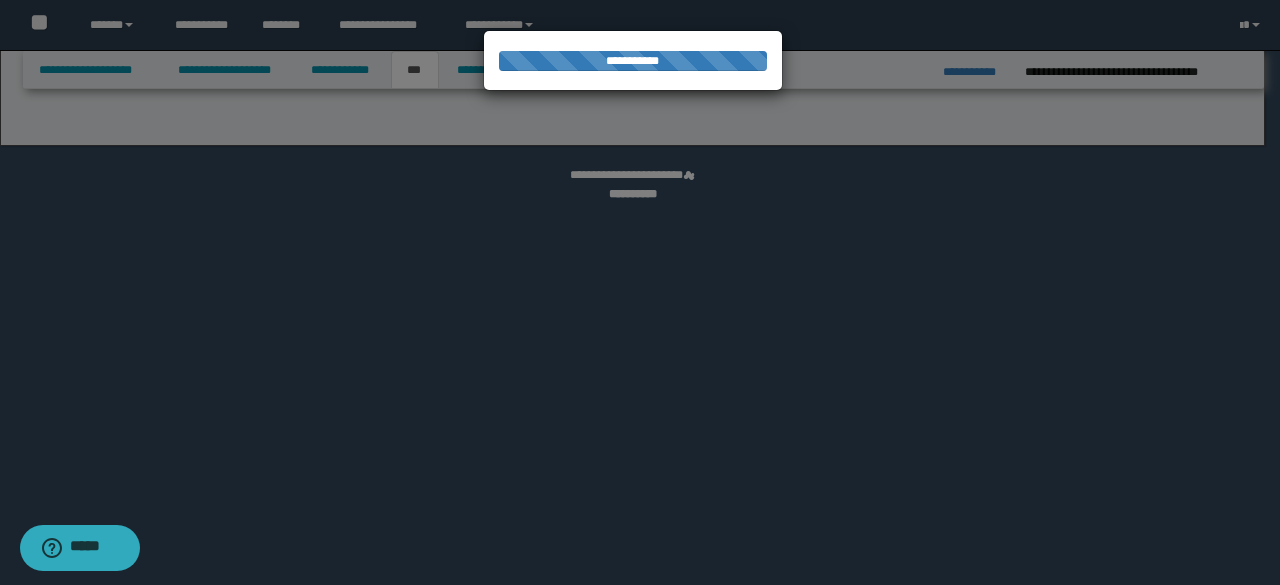 select on "*" 